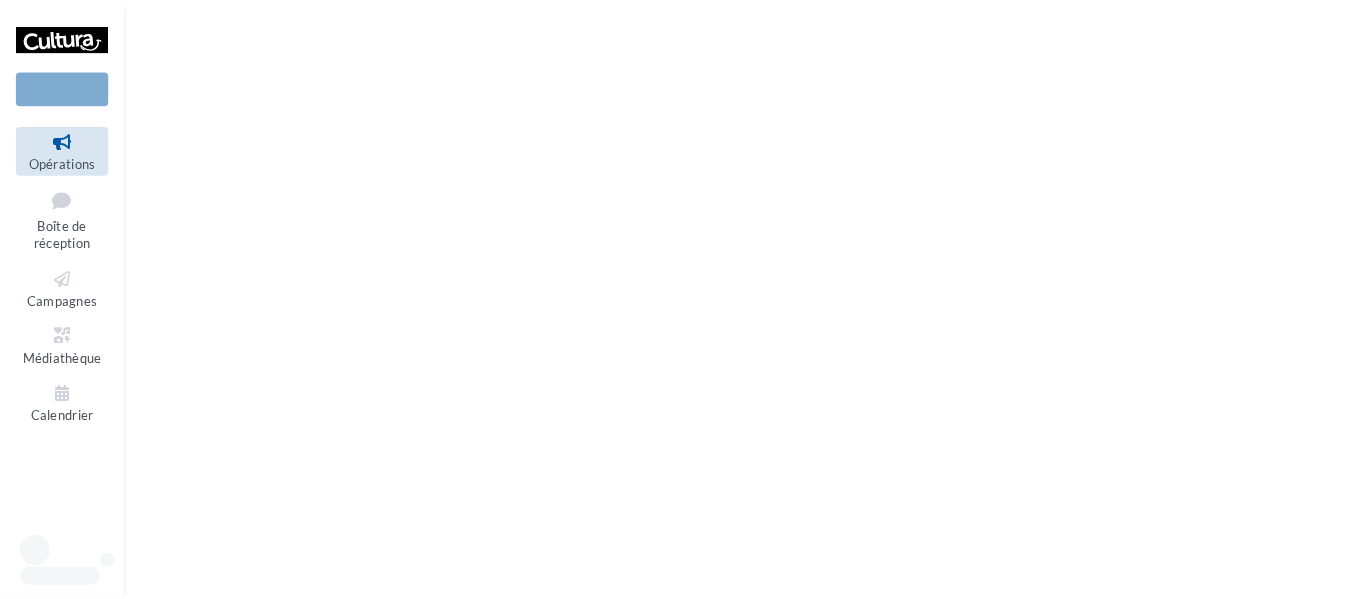 scroll, scrollTop: 0, scrollLeft: 0, axis: both 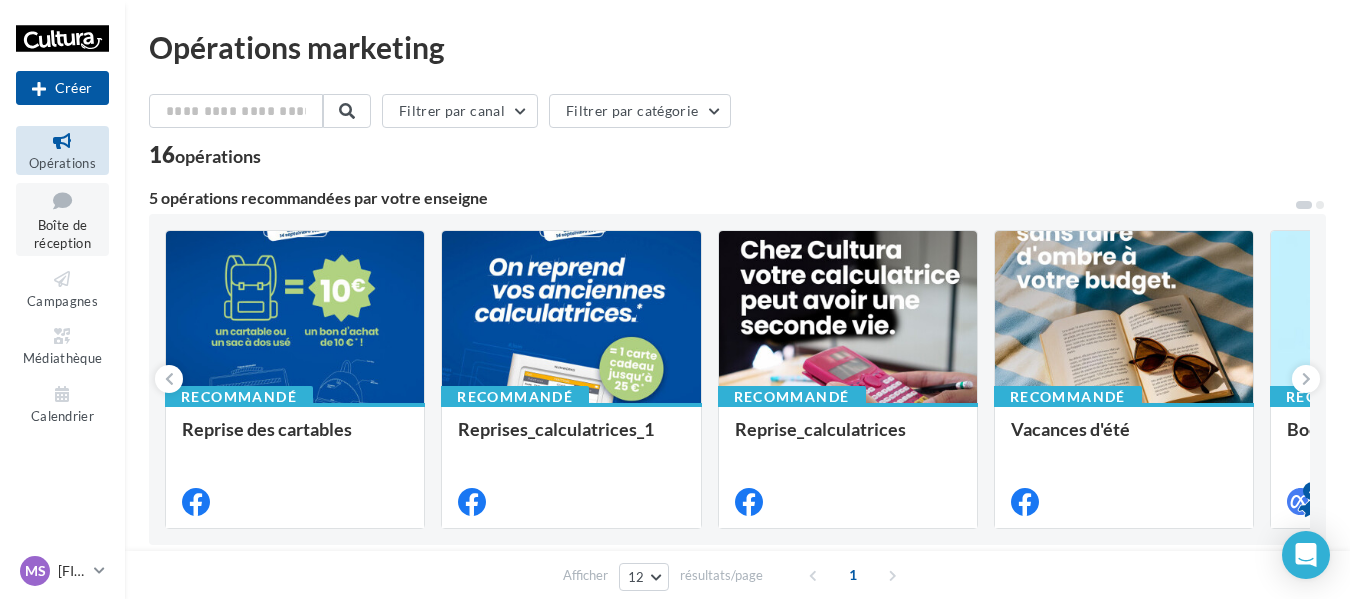 click on "Boîte de réception" at bounding box center [62, 234] 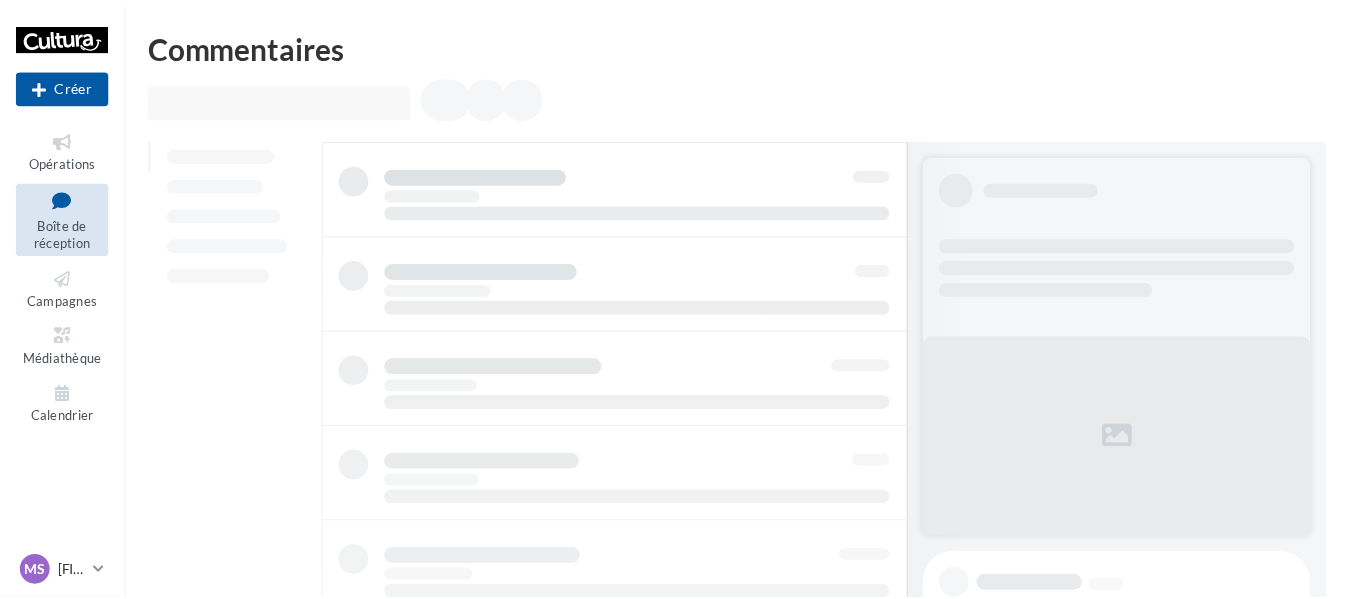 scroll, scrollTop: 0, scrollLeft: 0, axis: both 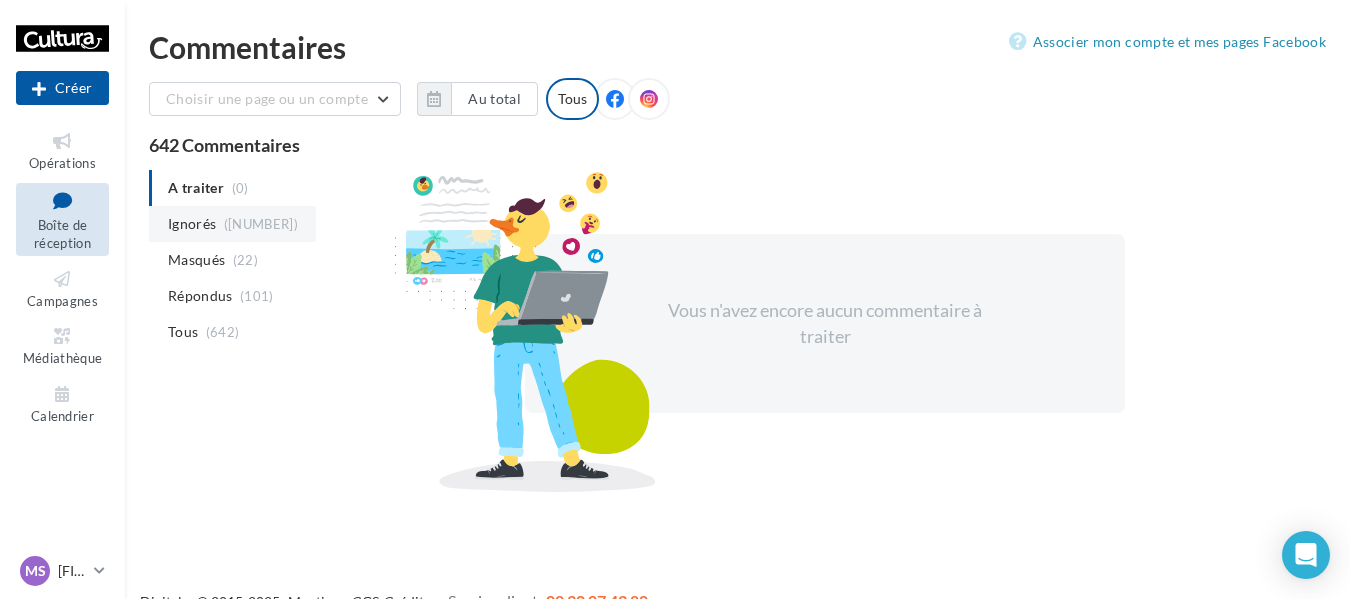 click on "Ignorés" at bounding box center [192, 224] 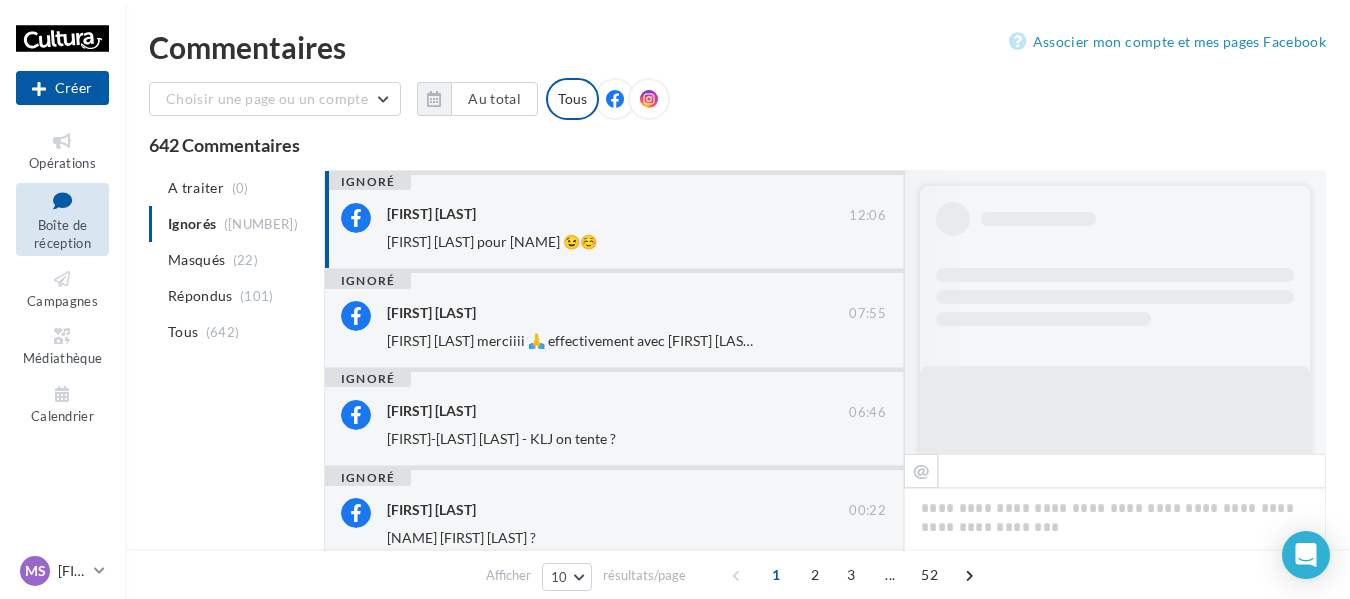 scroll, scrollTop: 1, scrollLeft: 0, axis: vertical 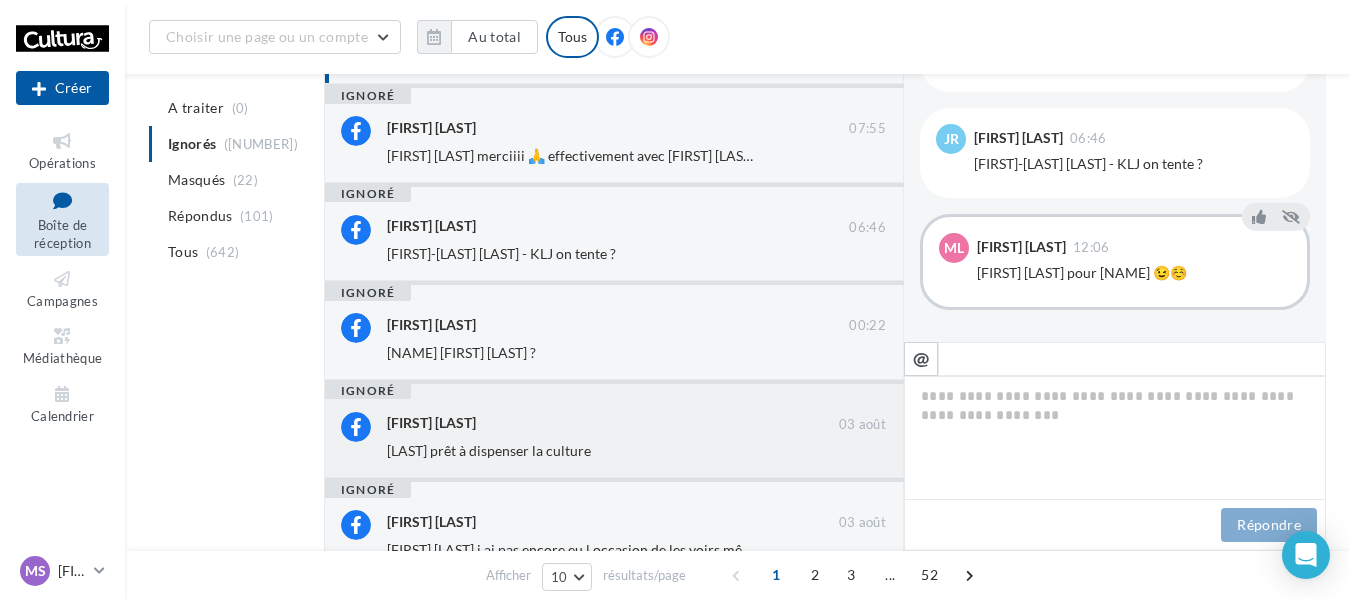 click on "[FIRST] [LAST]" at bounding box center [613, 422] 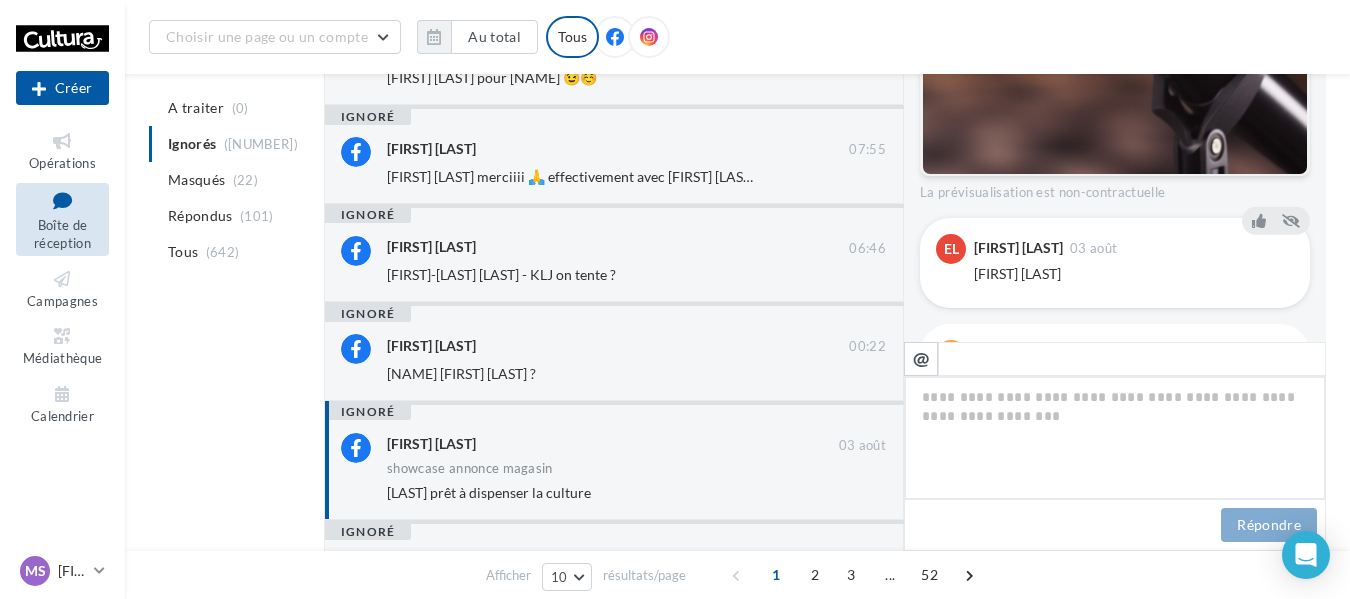 scroll, scrollTop: 1165, scrollLeft: 0, axis: vertical 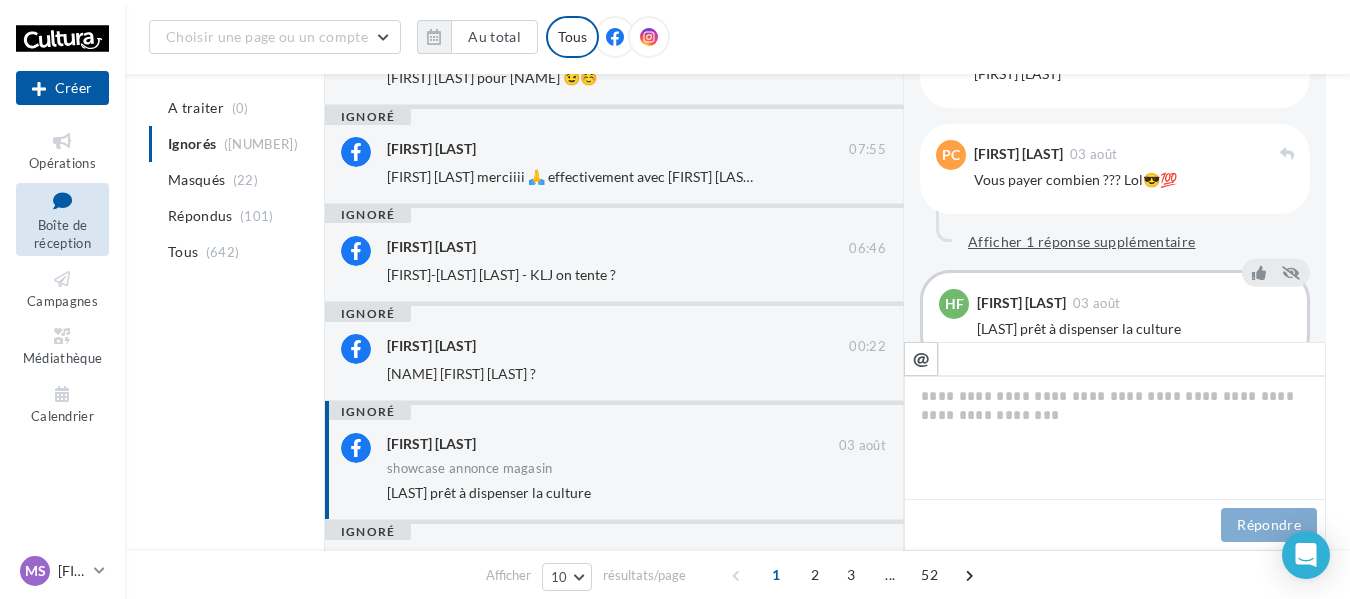click on "Afficher 1 réponse supplémentaire" at bounding box center [1082, 242] 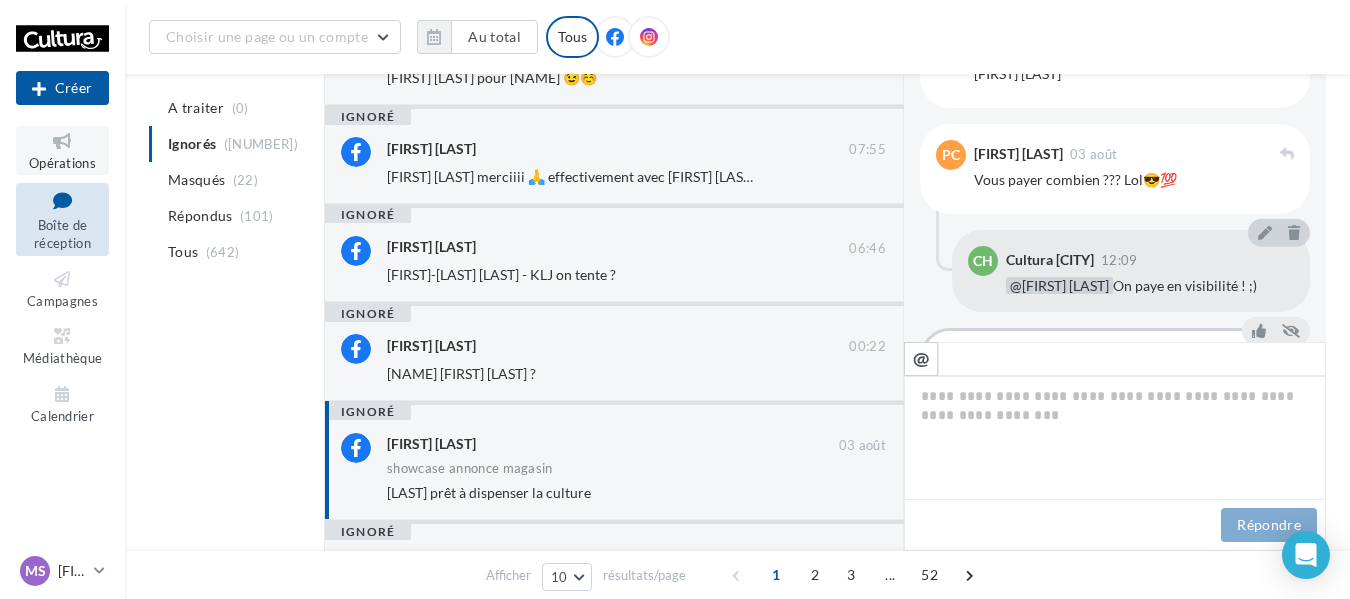 click on "Opérations" at bounding box center (62, 163) 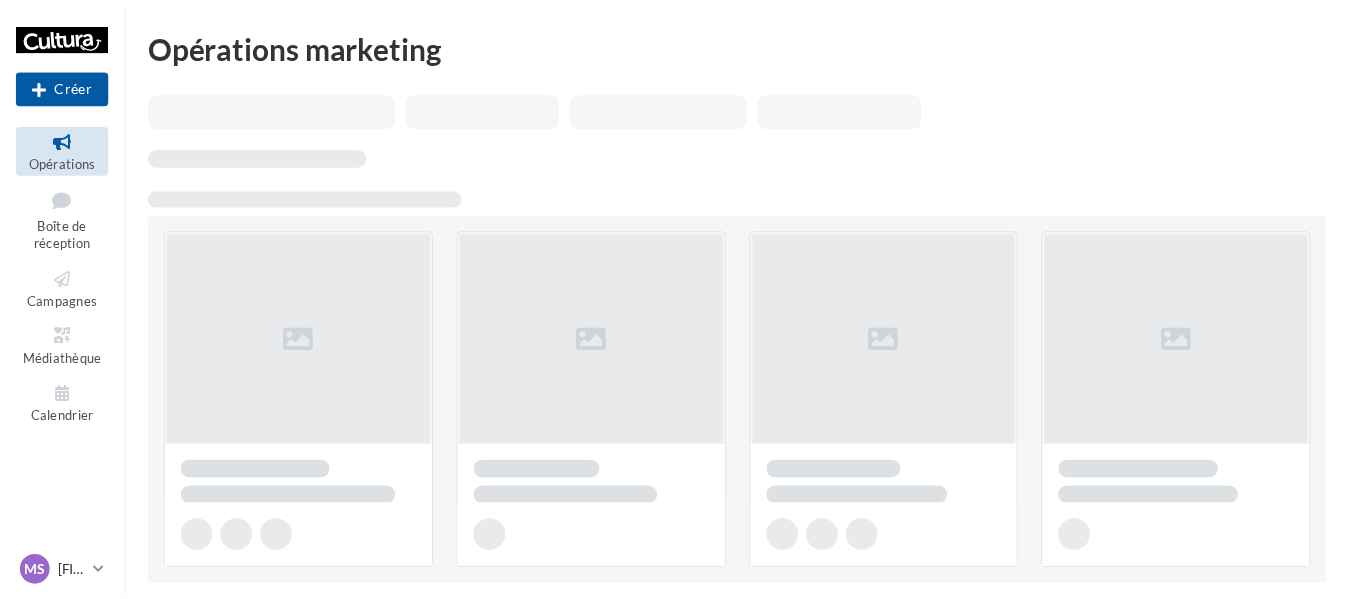 scroll, scrollTop: 0, scrollLeft: 0, axis: both 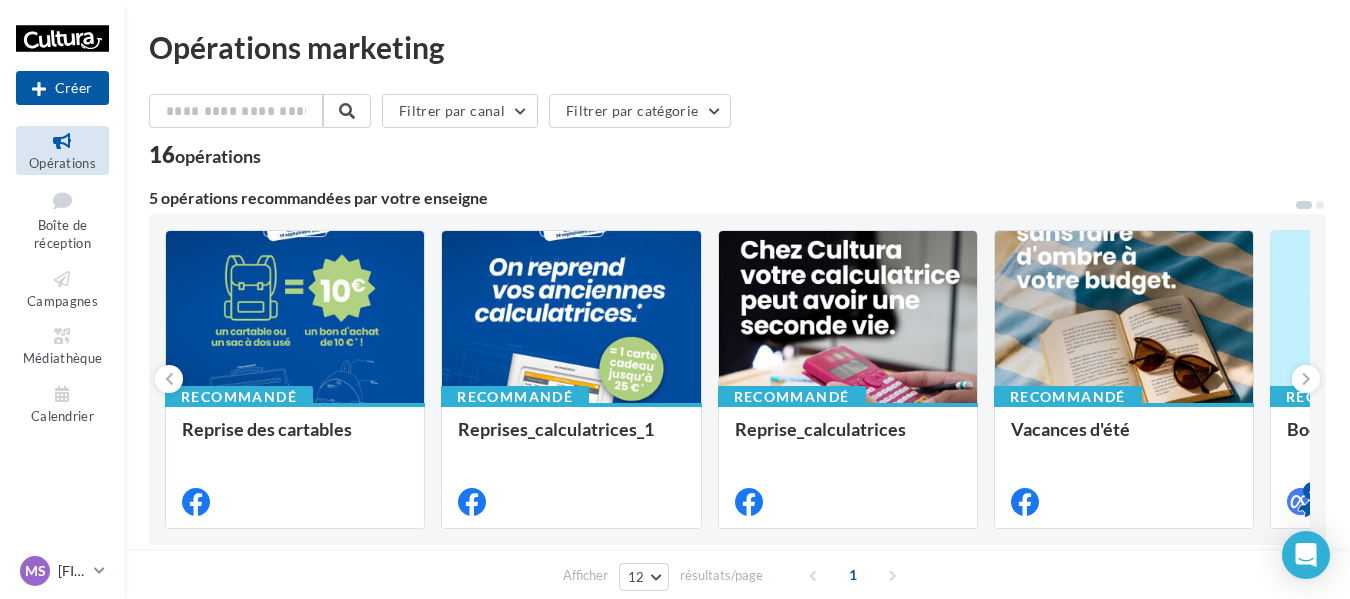 click on "Opérations
Boîte de réception
Campagnes
Médiathèque
Calendrier" at bounding box center [62, 277] 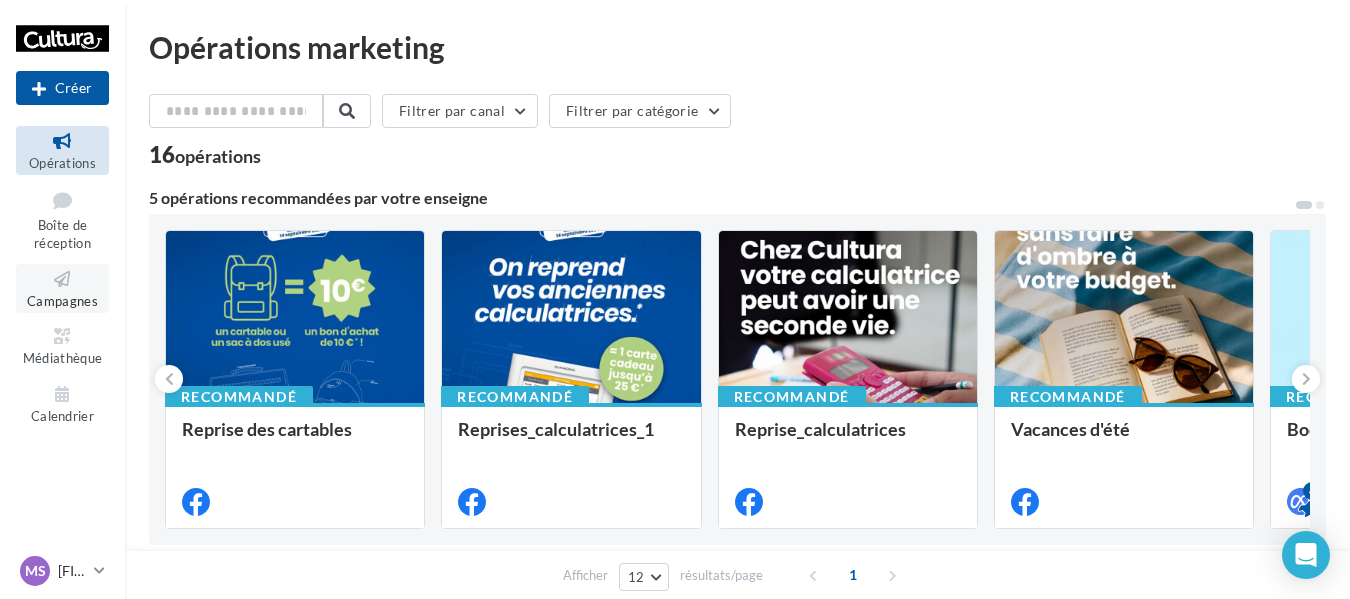 click at bounding box center [62, 279] 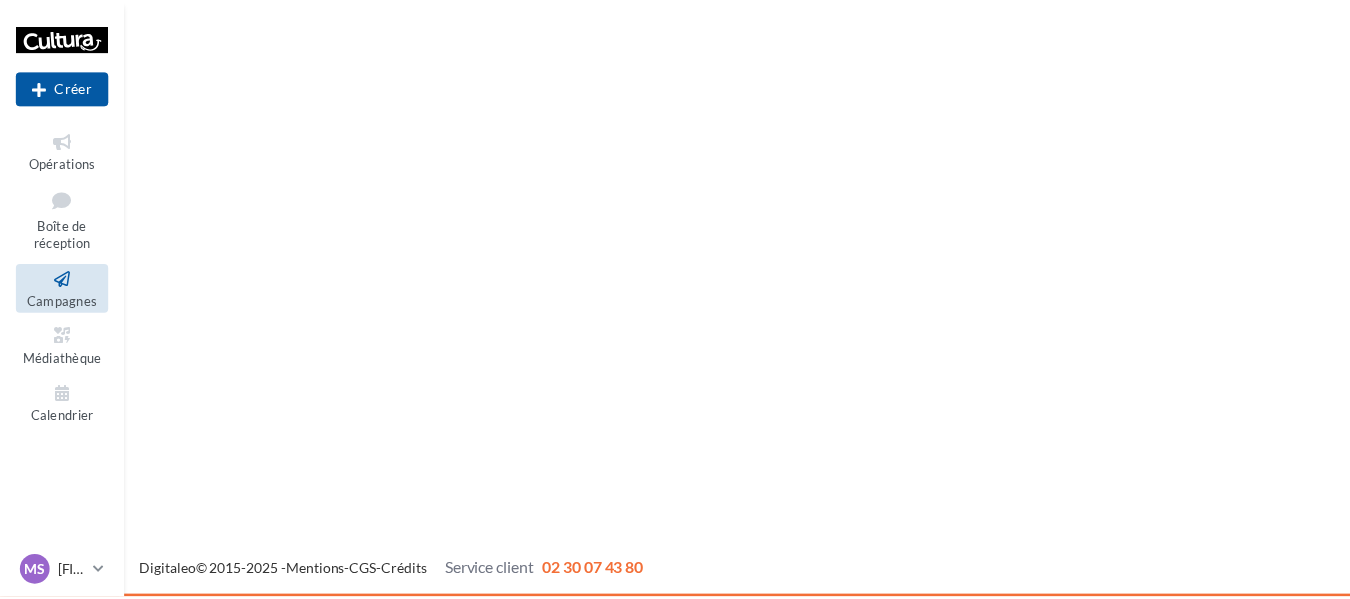 scroll, scrollTop: 0, scrollLeft: 0, axis: both 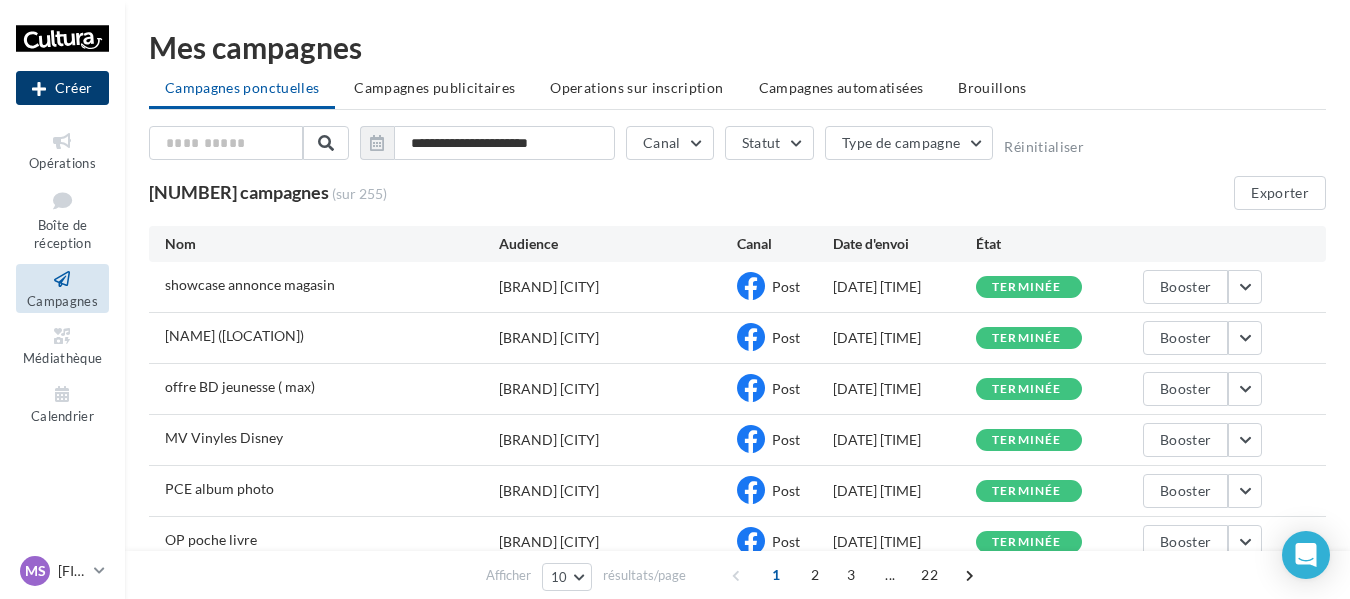 click on "Créer" at bounding box center (62, 88) 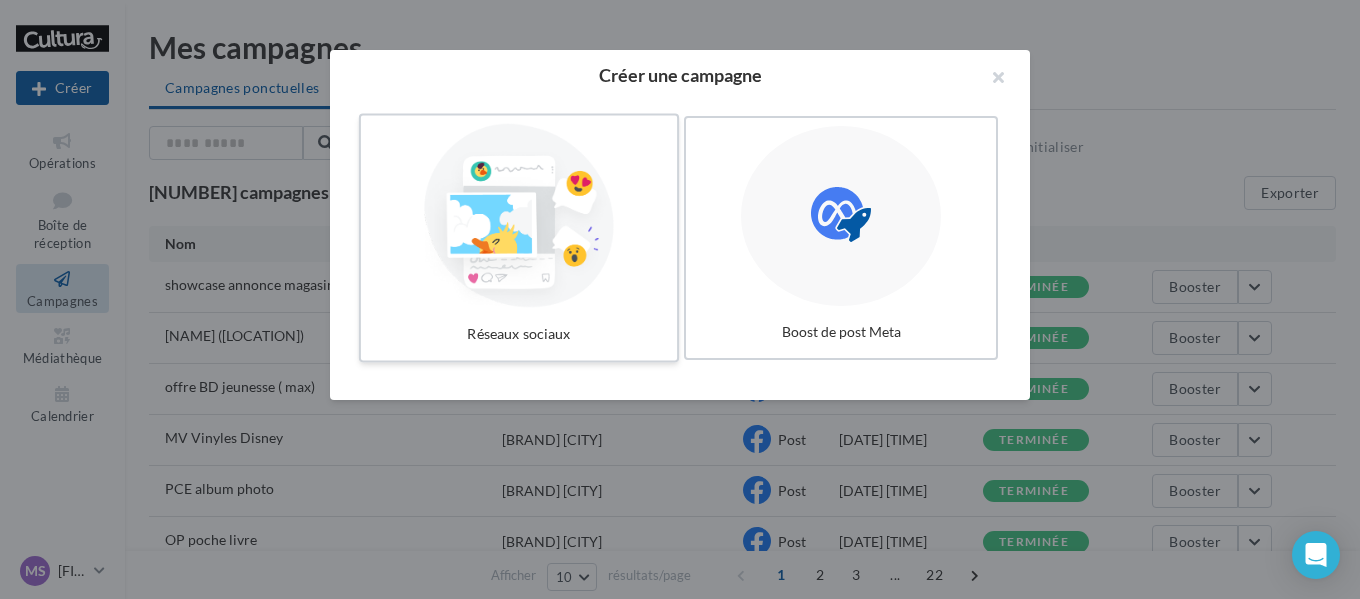 click at bounding box center [519, 216] 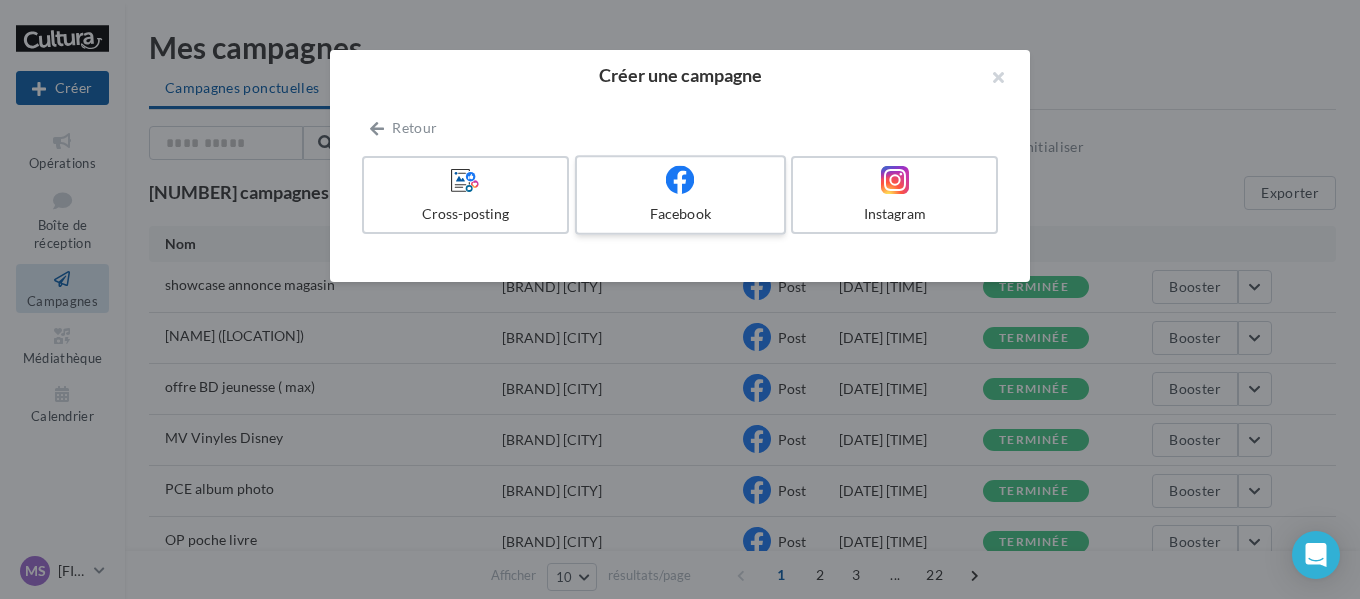 click at bounding box center (680, 180) 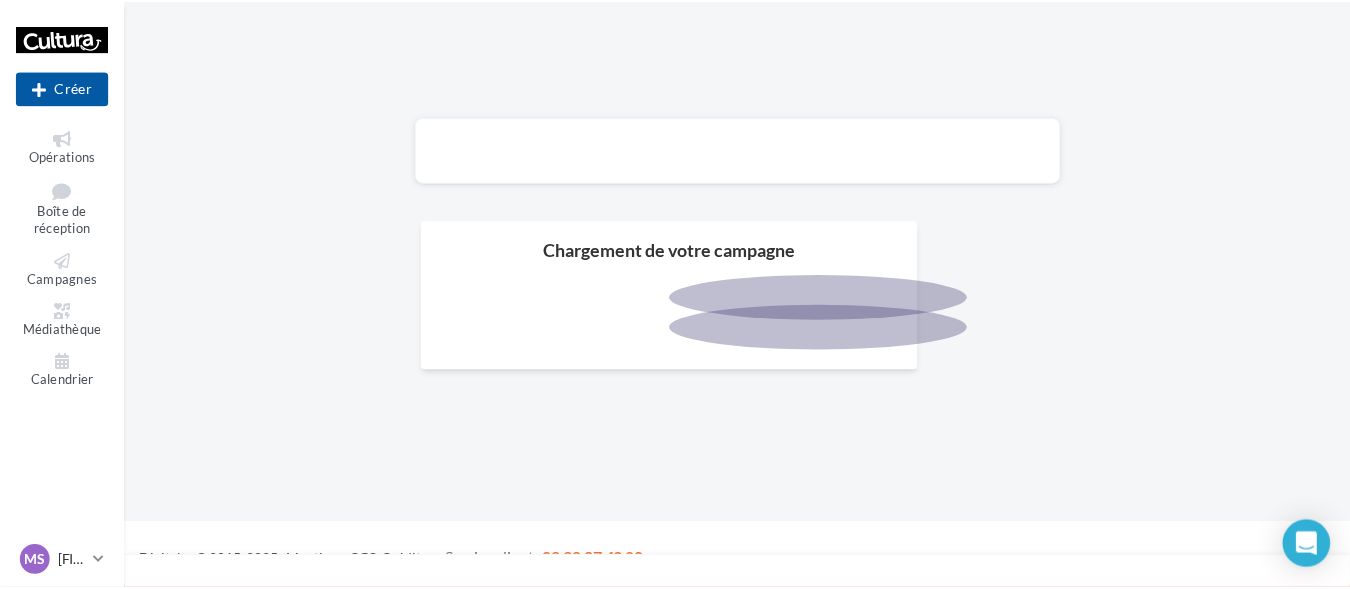 scroll, scrollTop: 0, scrollLeft: 0, axis: both 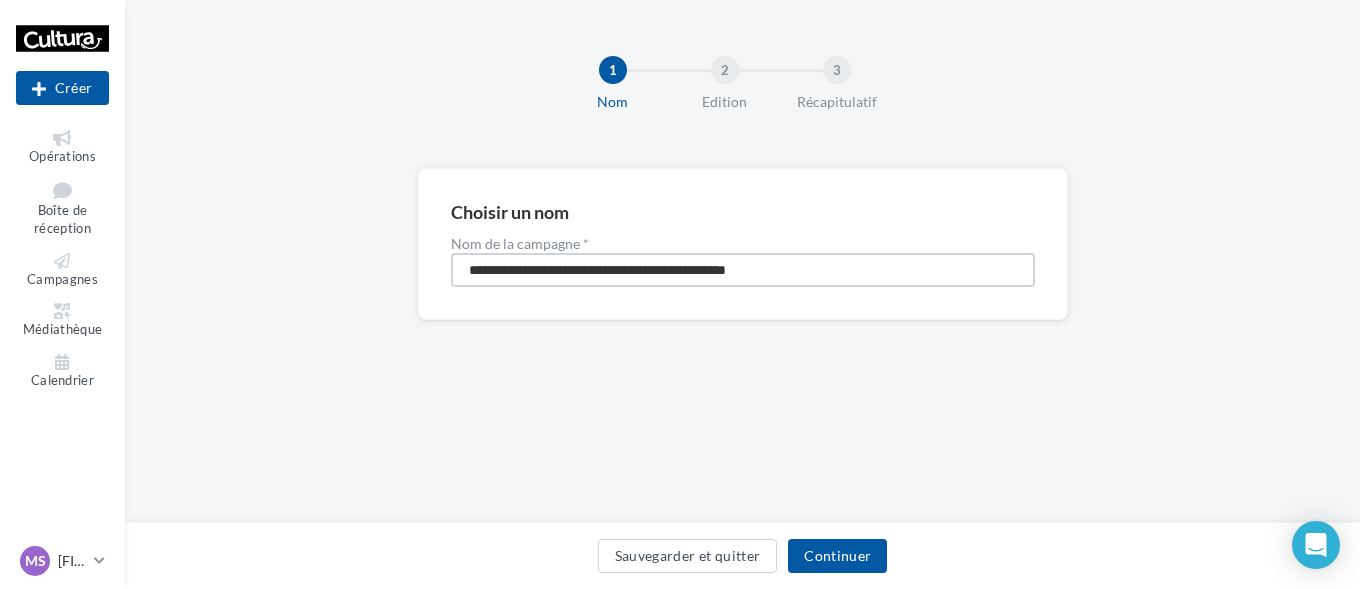 drag, startPoint x: 856, startPoint y: 268, endPoint x: 290, endPoint y: 272, distance: 566.01416 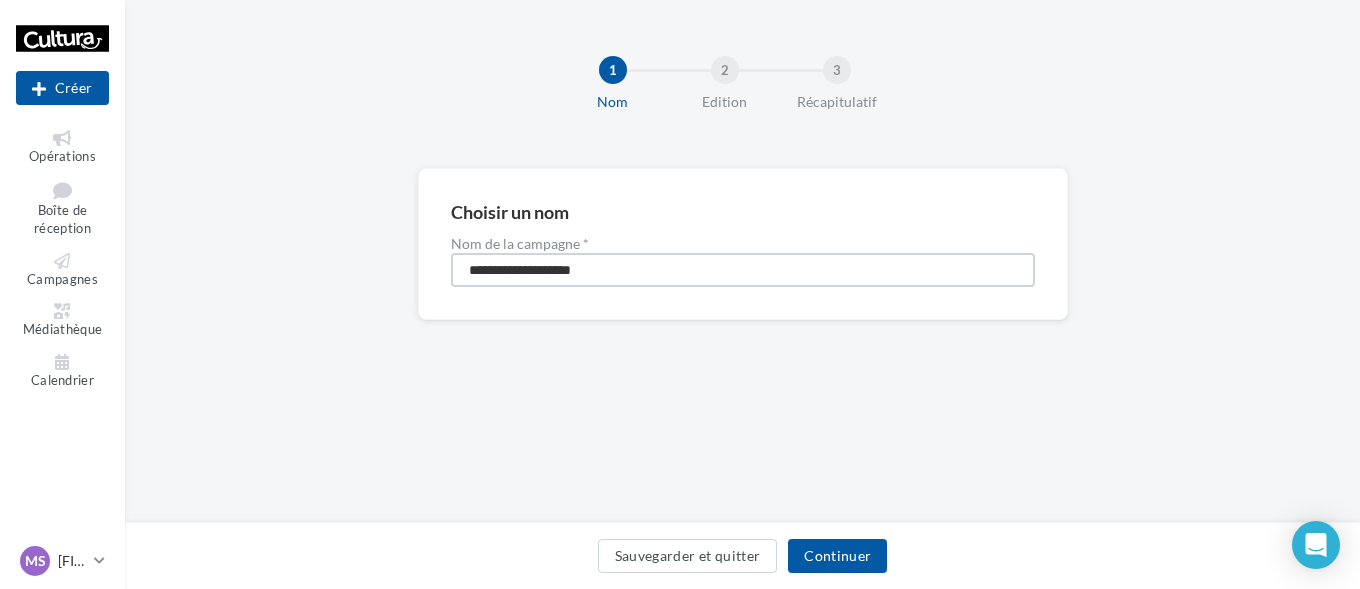 type on "**********" 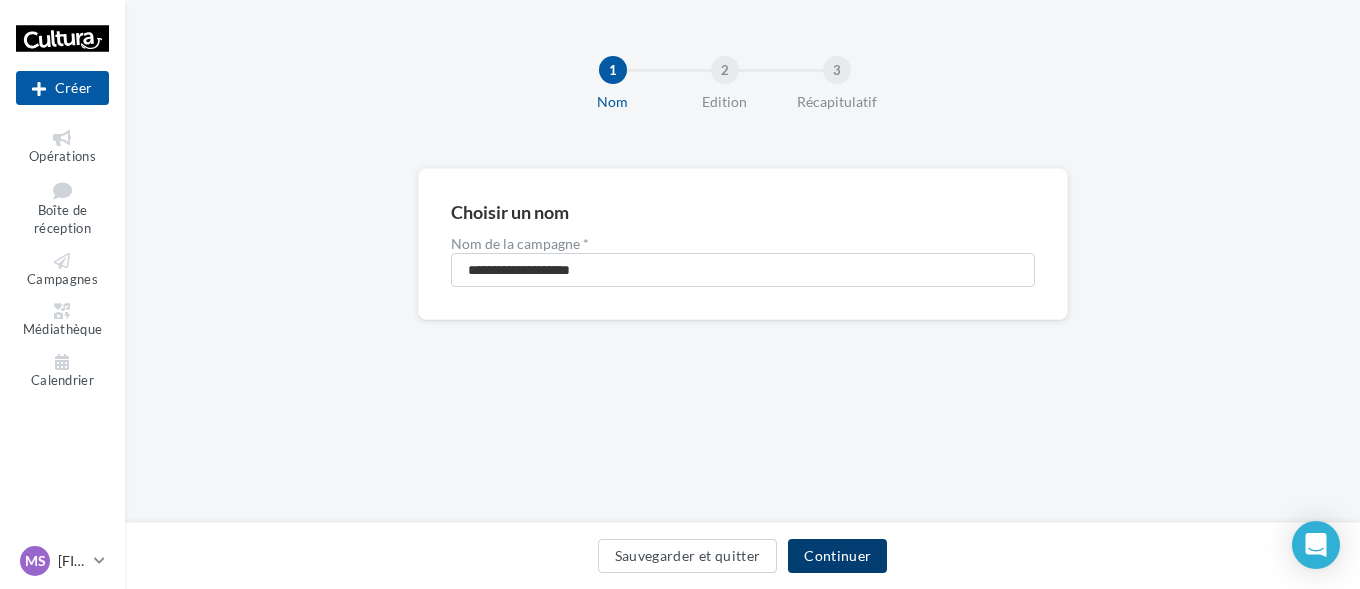click on "Continuer" at bounding box center (837, 556) 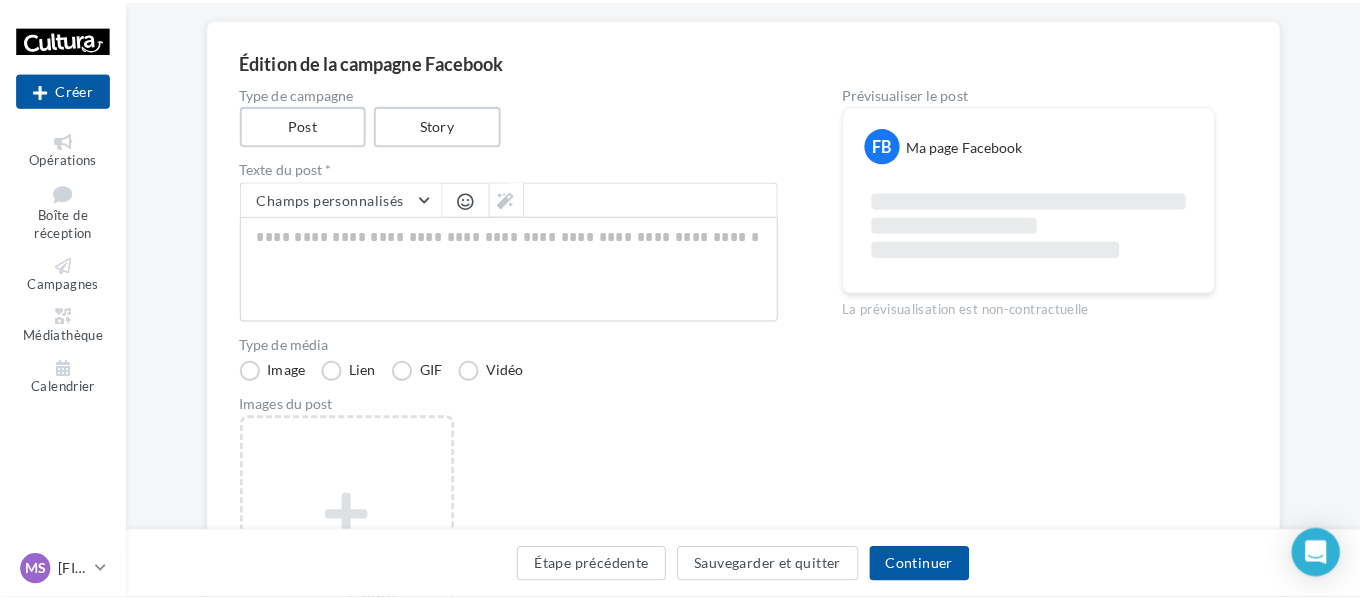 scroll, scrollTop: 300, scrollLeft: 0, axis: vertical 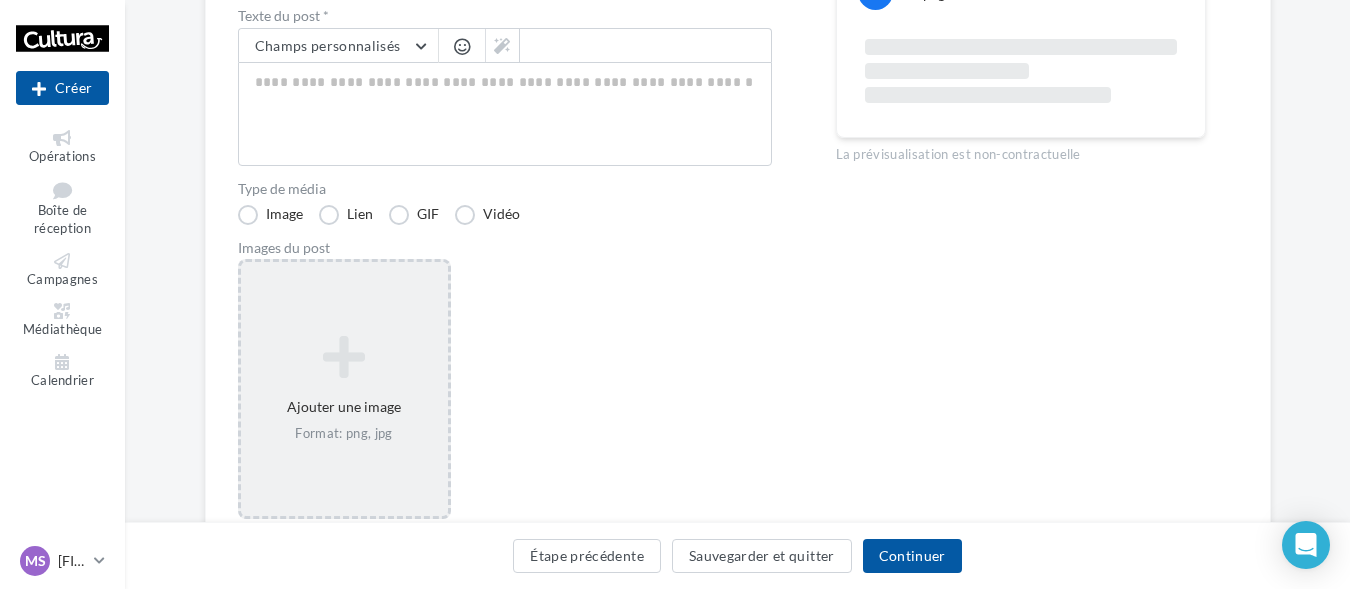 click on "Ajouter une image     Format: png, jpg" at bounding box center [344, 389] 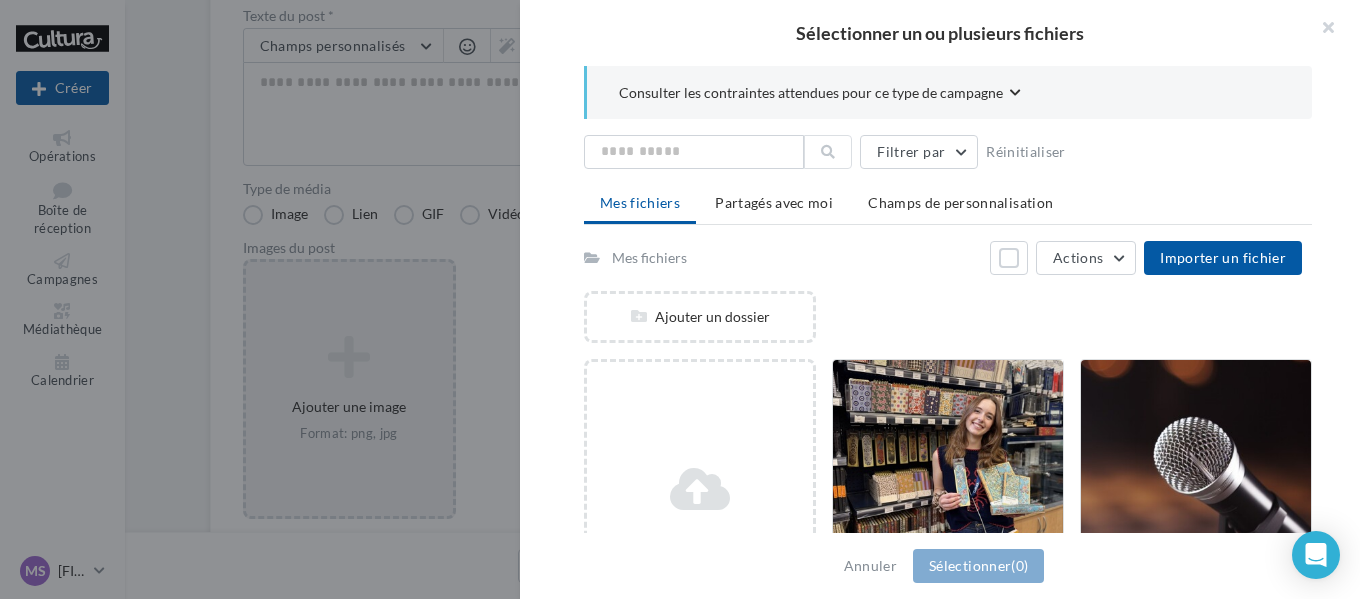 click at bounding box center (680, 299) 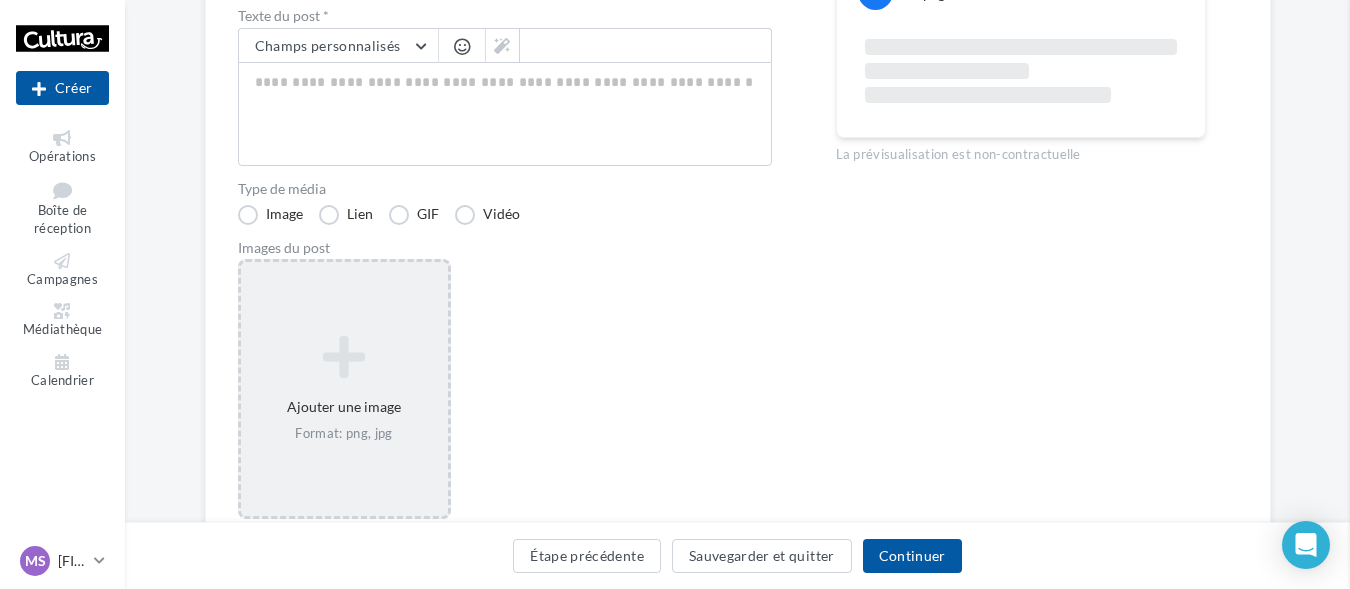 click on "Ajouter une image     Format: png, jpg" at bounding box center (344, 389) 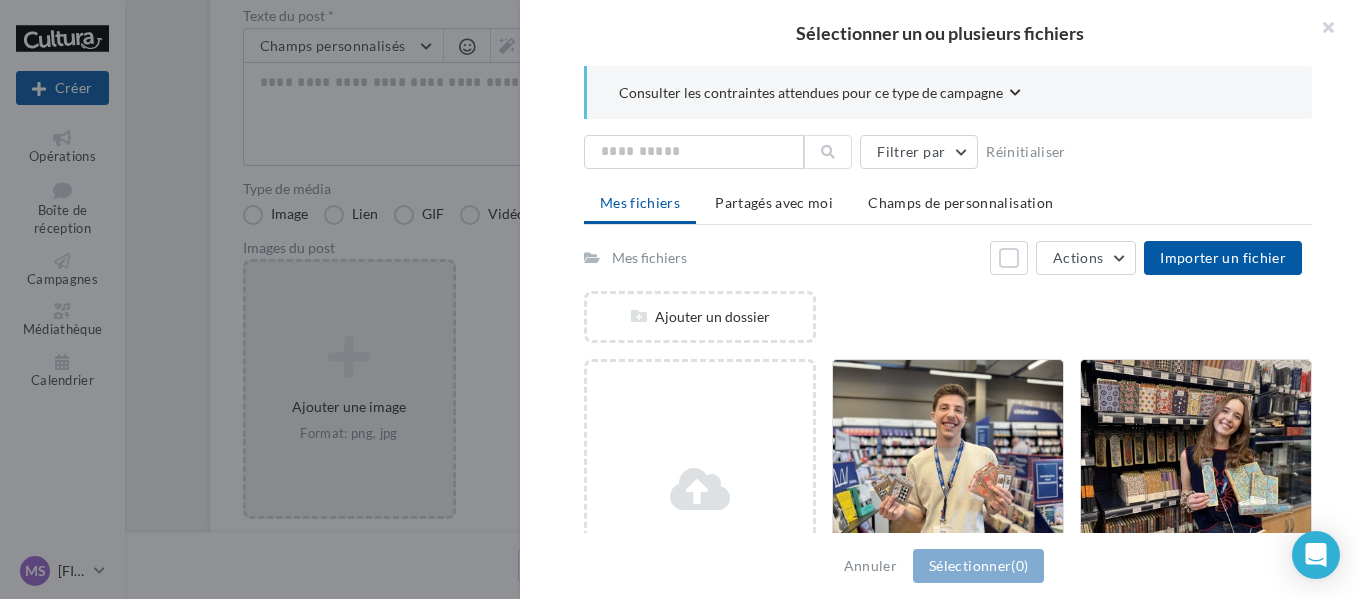 click on "Consulter les contraintes attendues pour ce type de campagne                   Filtrer par        Réinitialiser
Mes fichiers
Partagés avec moi
Champs de personnalisation
Mes fichiers
Tout sélectionner
Actions                Importer un fichier     Ajouter un dossier     Ajouter un fichier                  IMG_8913  Format d'image: jpeg                   IMG_8913                      IMG_8905  Format d'image: jpeg                   IMG_8905" at bounding box center (948, 300) 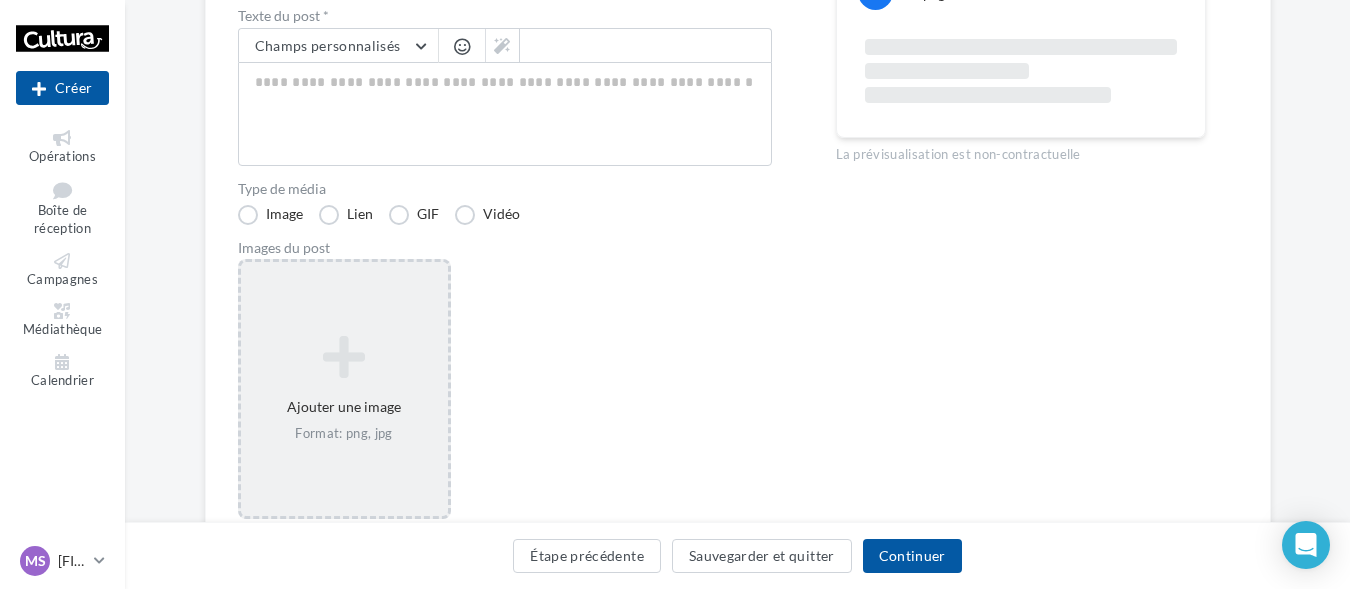 click on "Ajouter une image     Format: png, jpg" at bounding box center (344, 389) 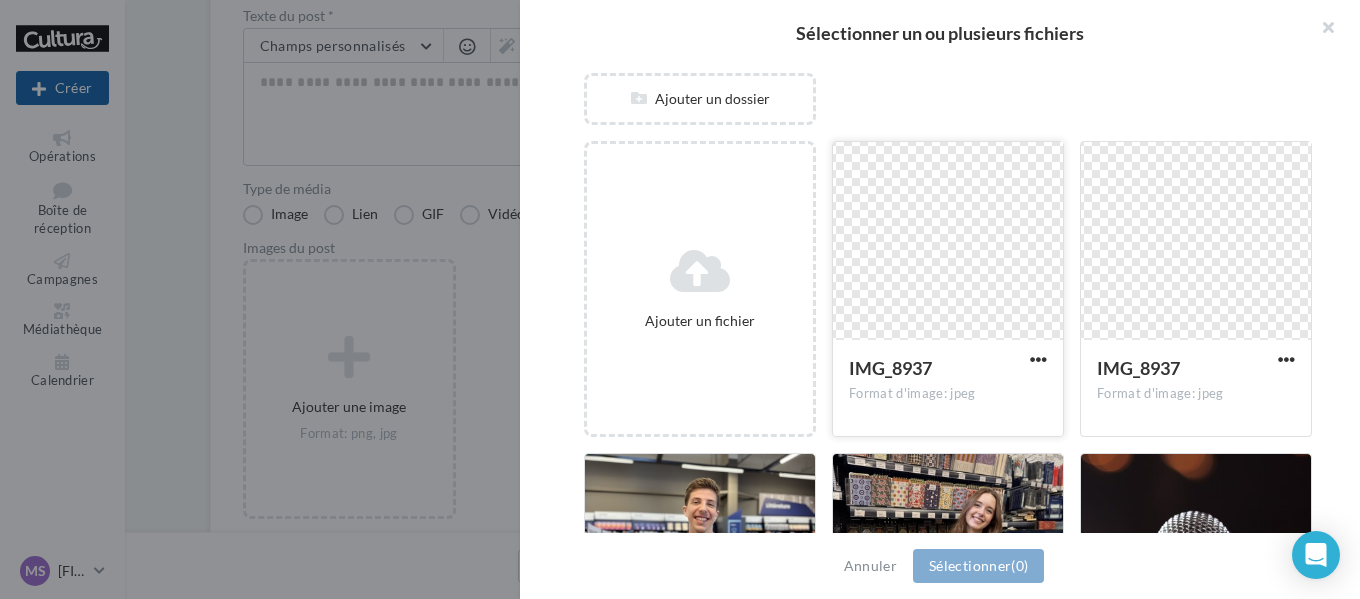 scroll, scrollTop: 236, scrollLeft: 0, axis: vertical 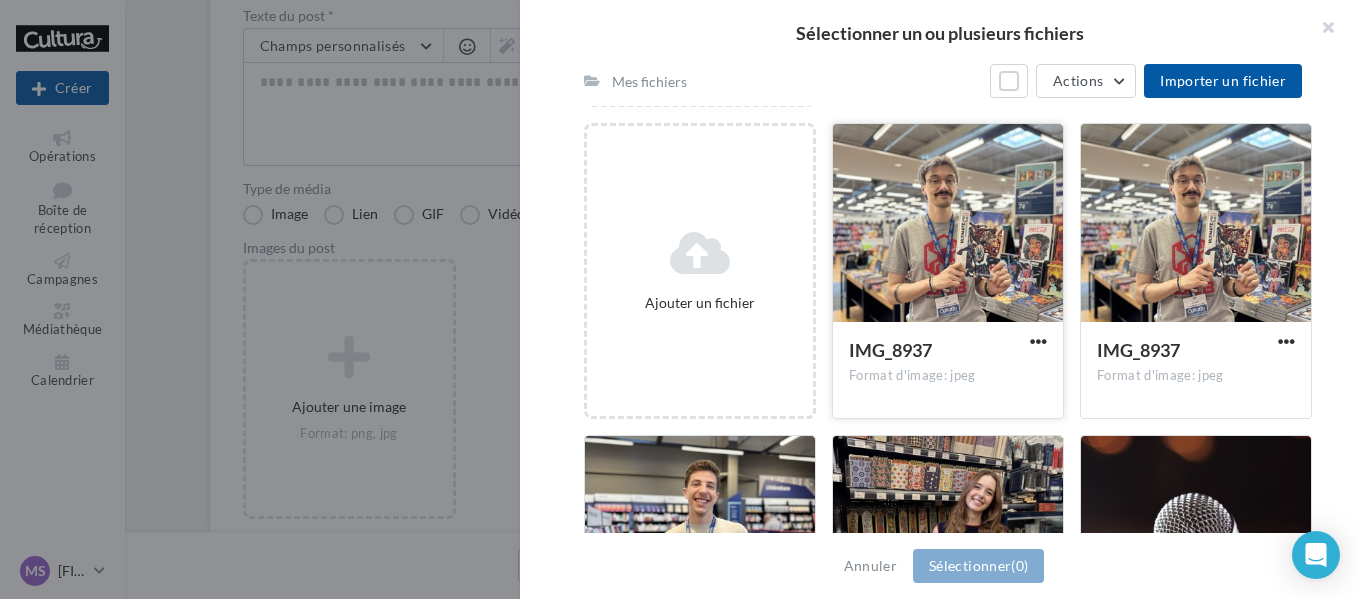 click at bounding box center (1038, 343) 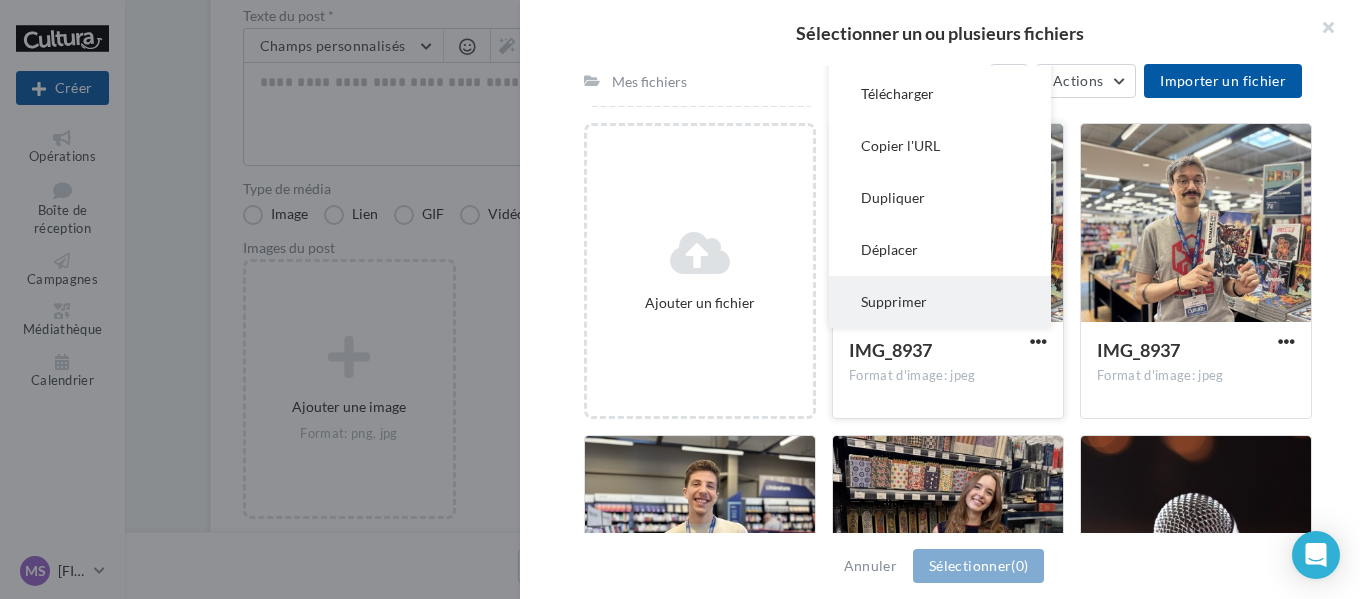 click on "Supprimer" at bounding box center (940, 302) 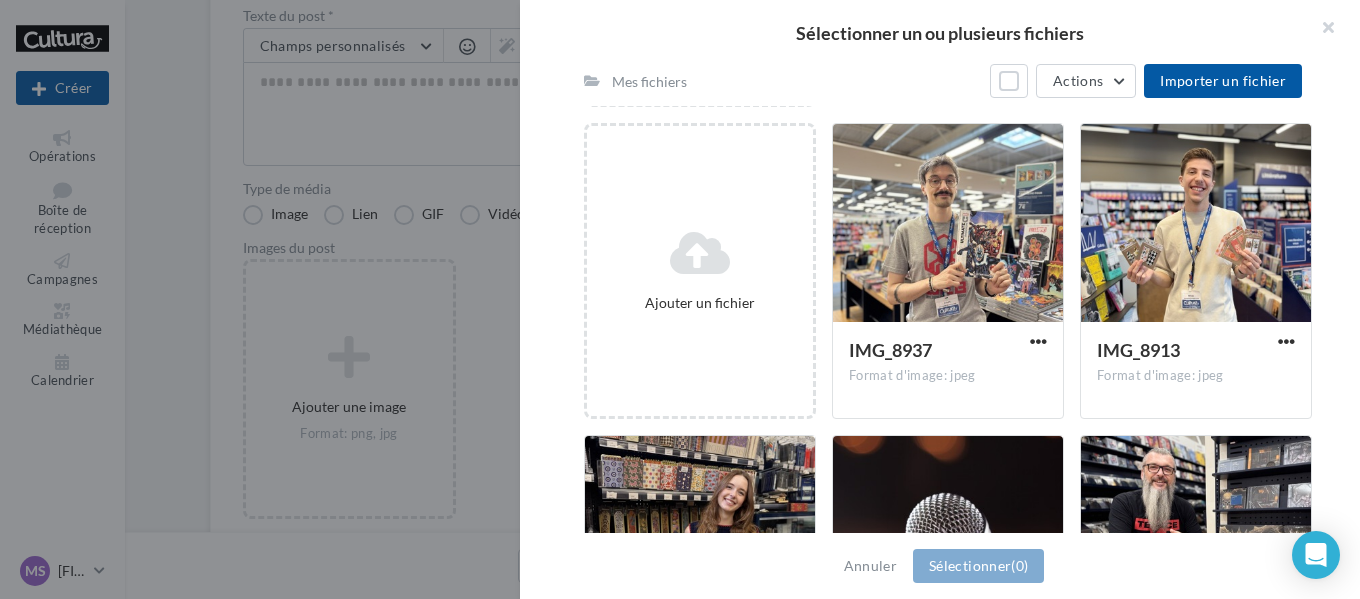 click at bounding box center [680, 299] 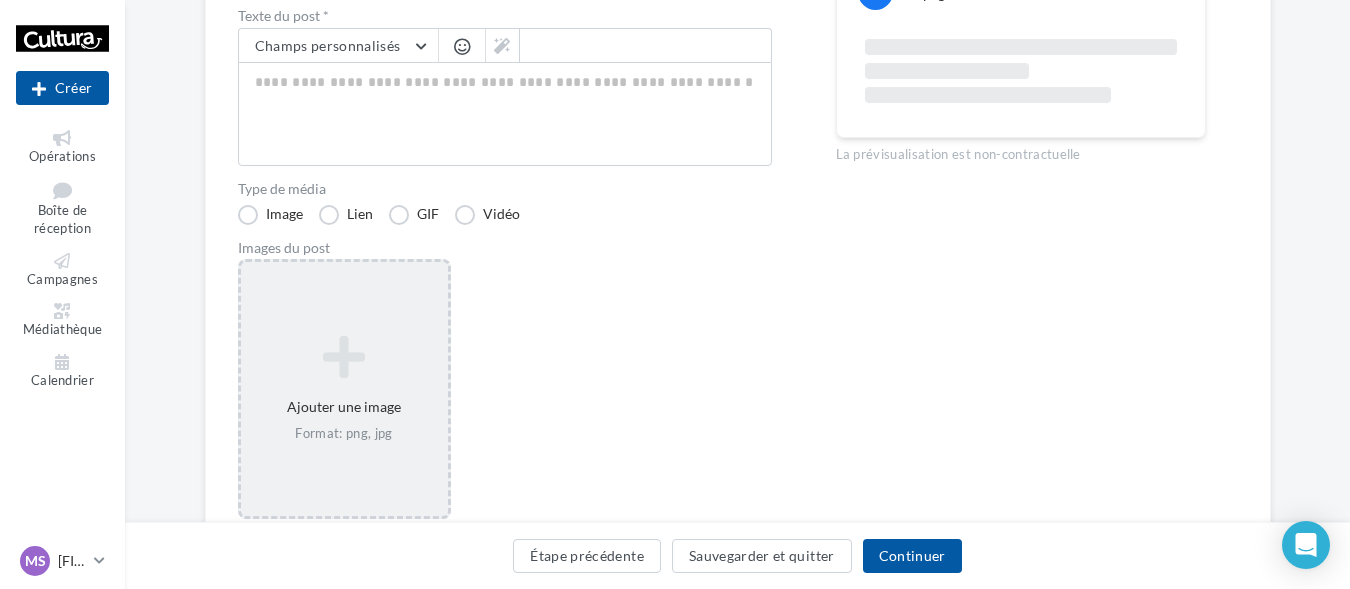 click on "Ajouter une image     Format: png, jpg" at bounding box center [344, 389] 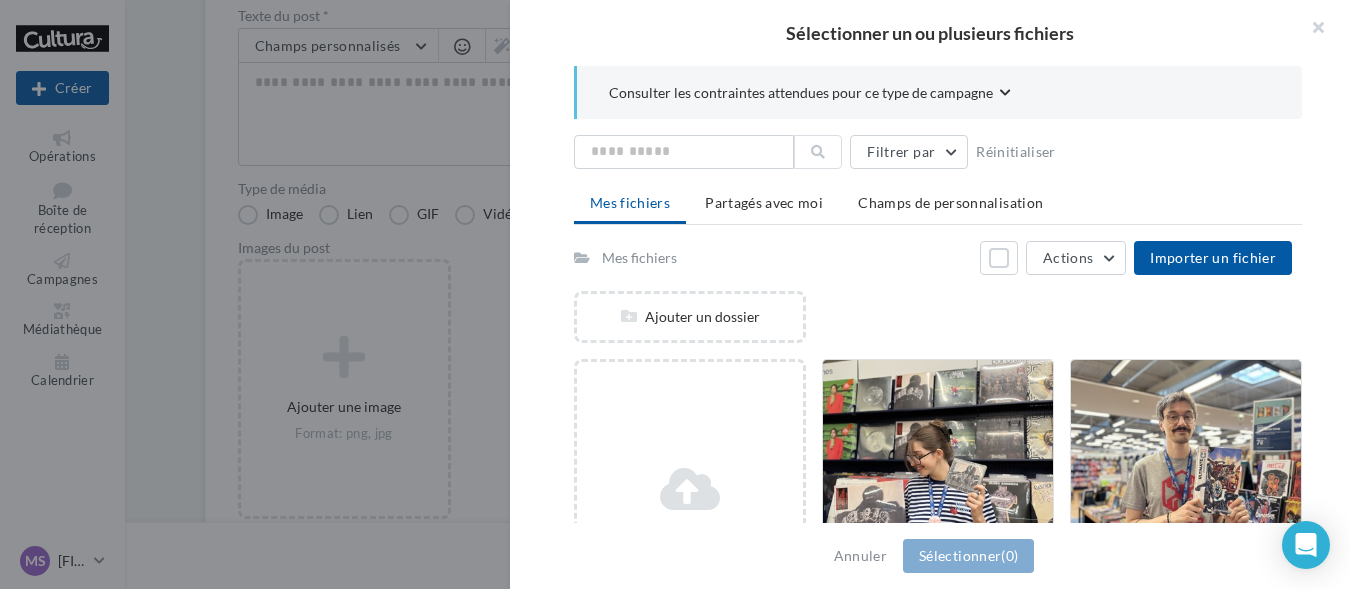 click at bounding box center (675, 294) 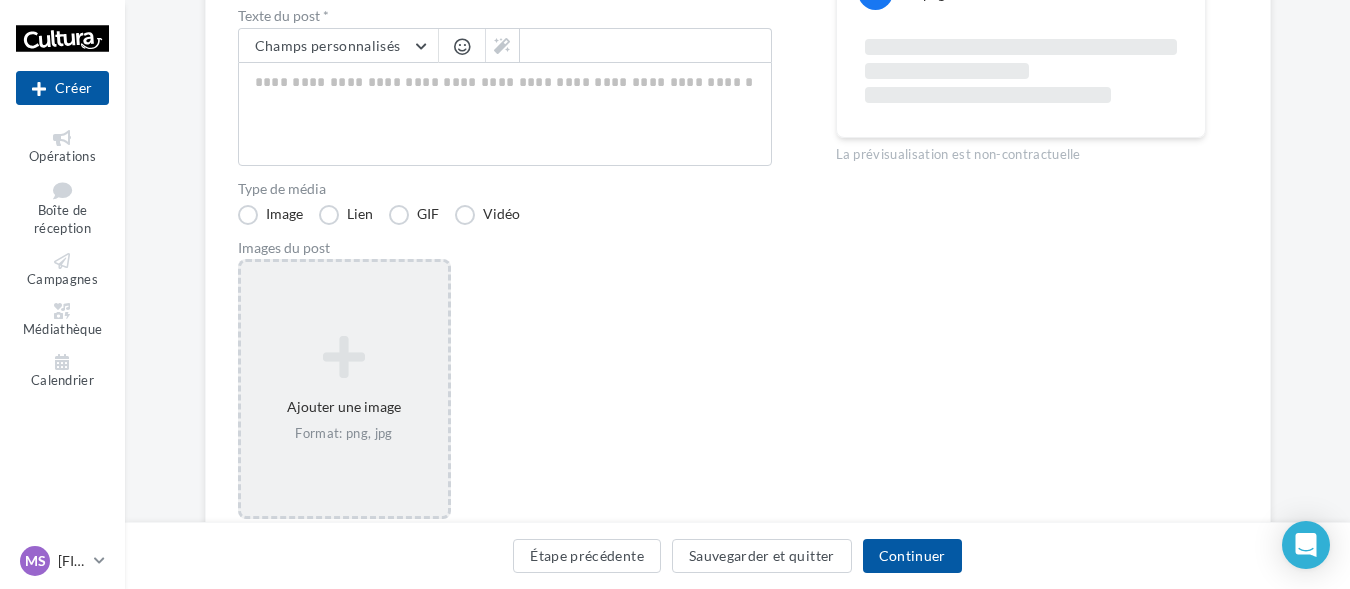 click at bounding box center (344, 357) 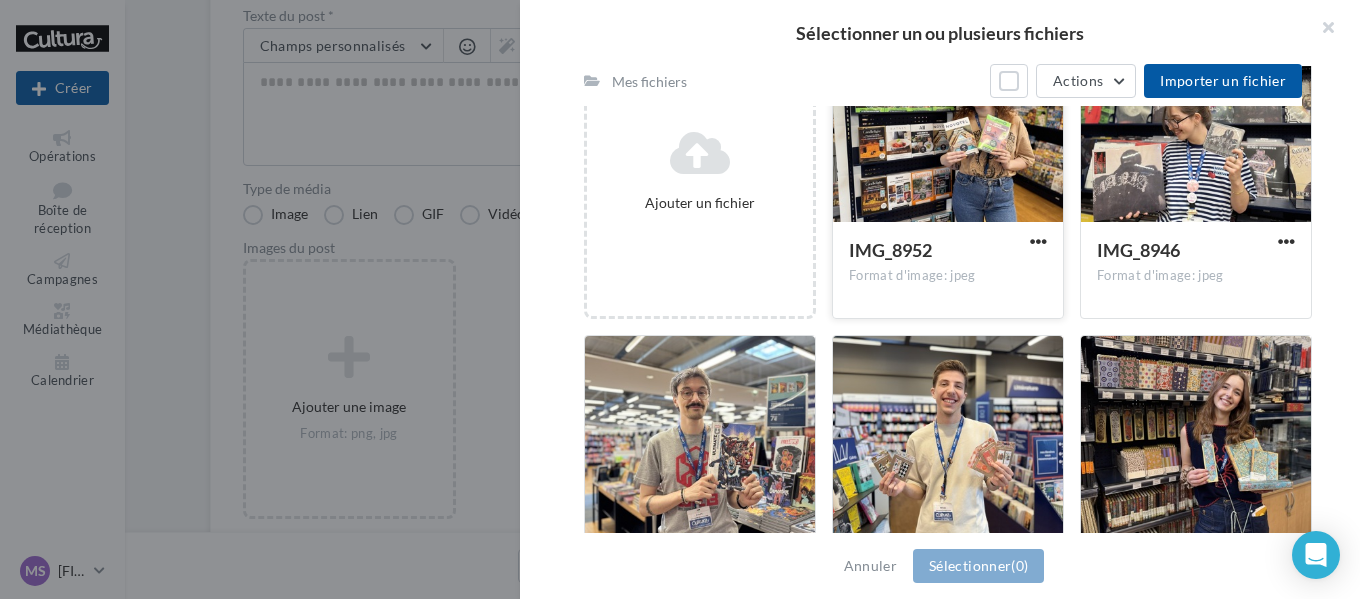 scroll, scrollTop: 536, scrollLeft: 0, axis: vertical 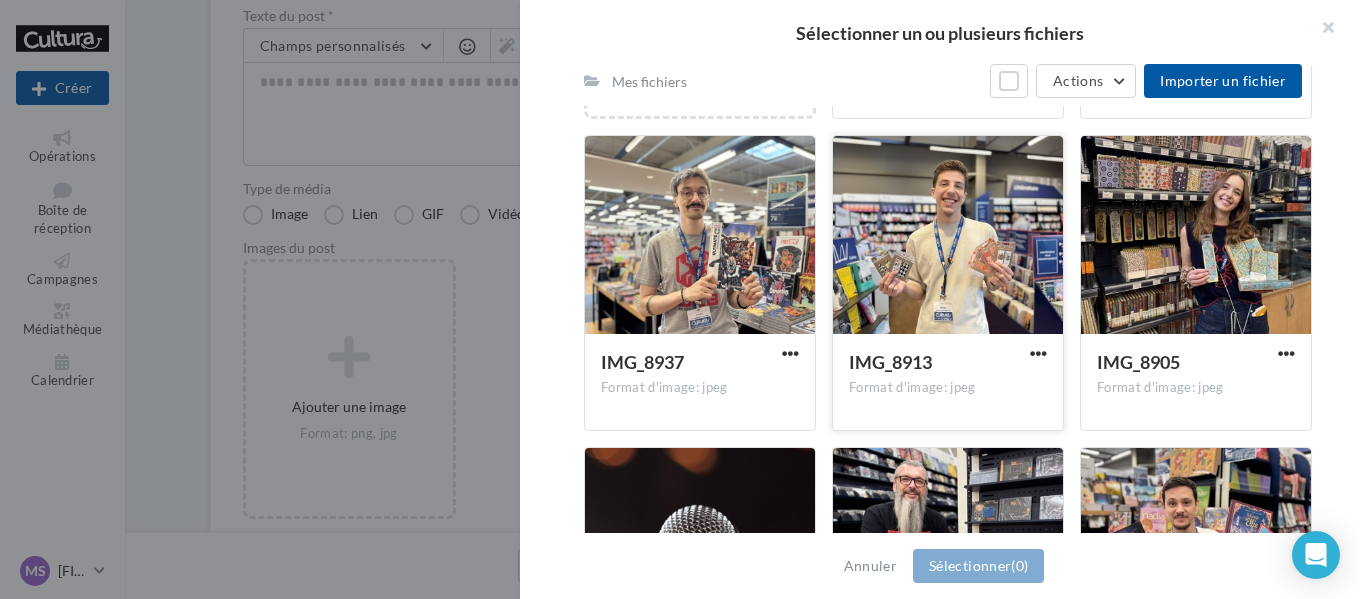 click at bounding box center [948, 236] 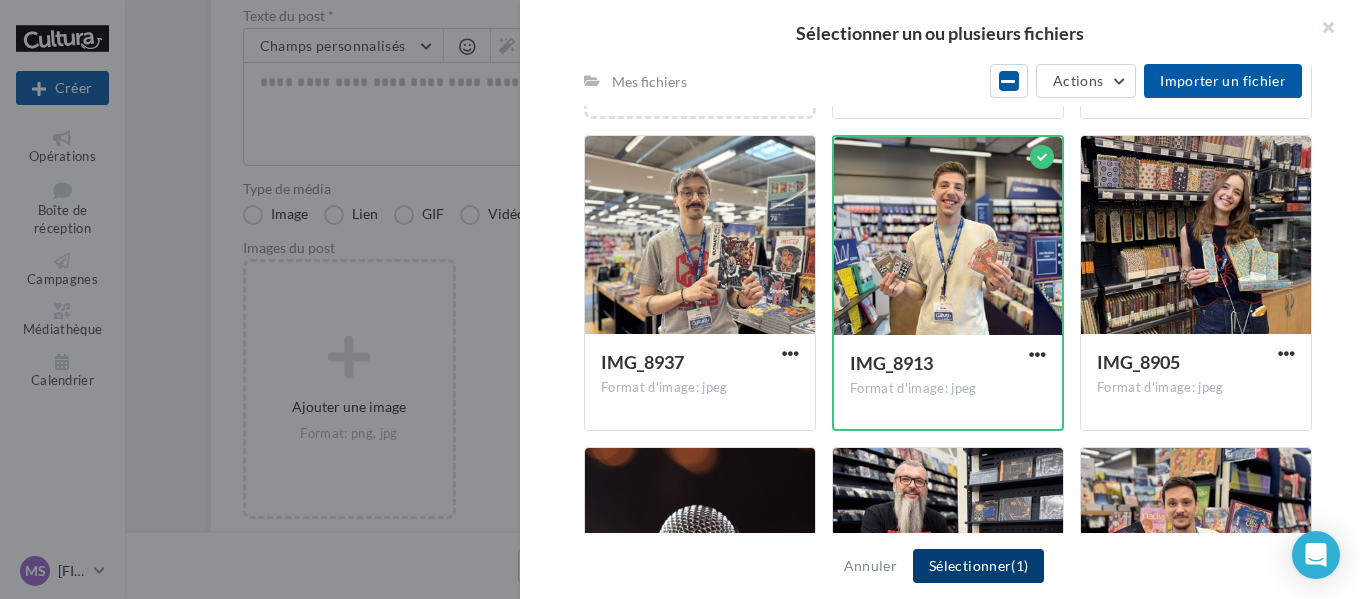 click on "Sélectionner   (1)" at bounding box center (978, 566) 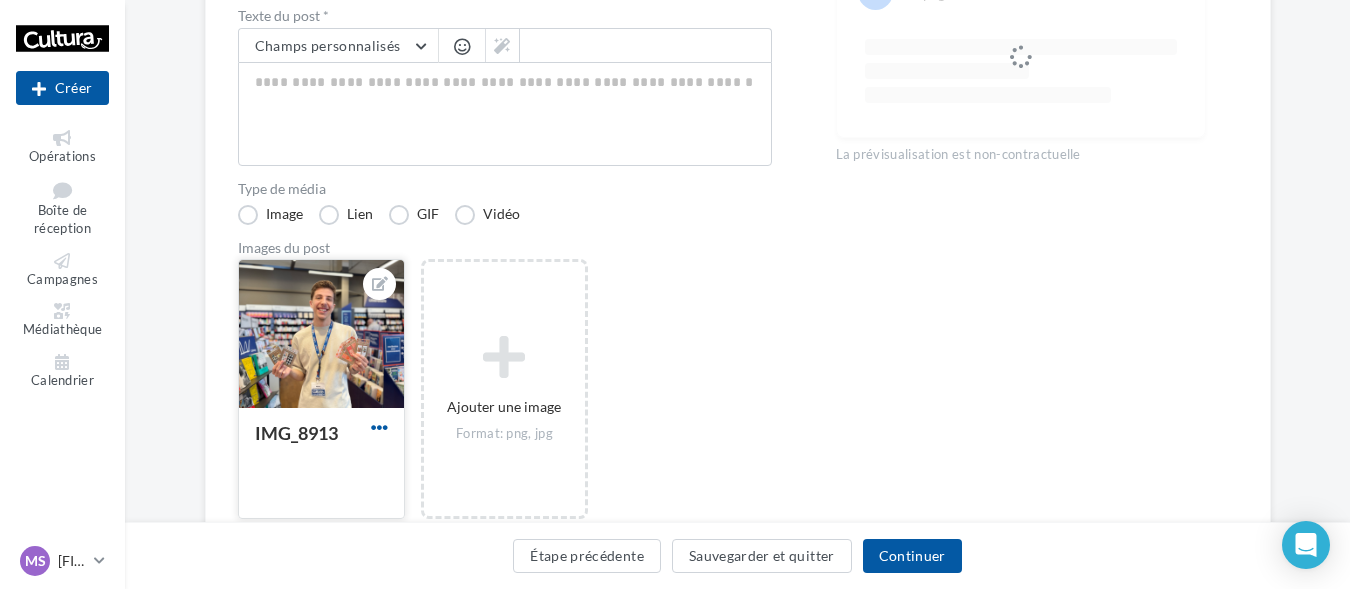click at bounding box center [379, 427] 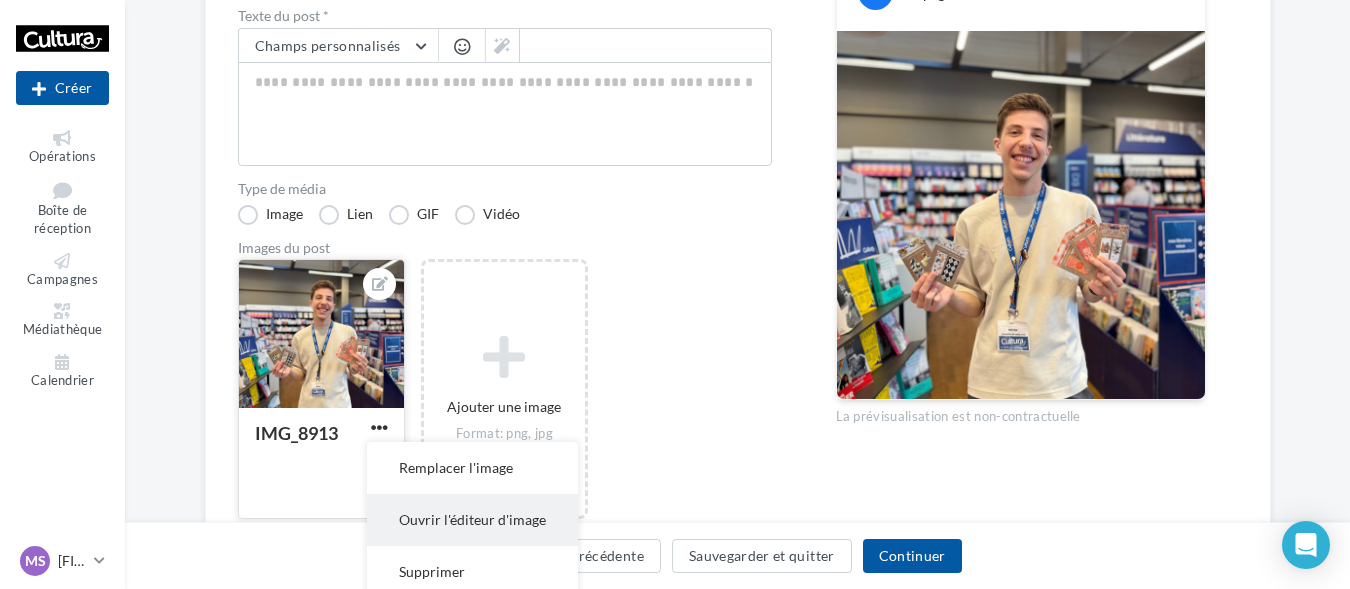 click on "Ouvrir l'éditeur d'image" at bounding box center [472, 520] 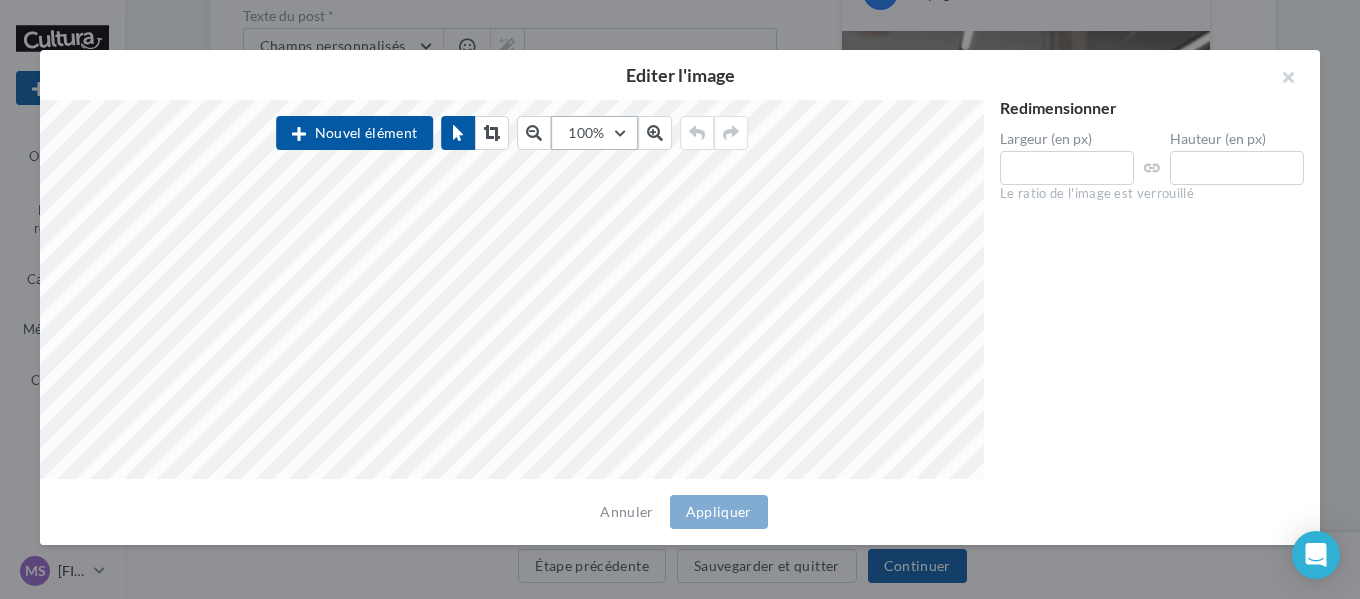 click on "100%" at bounding box center [594, 133] 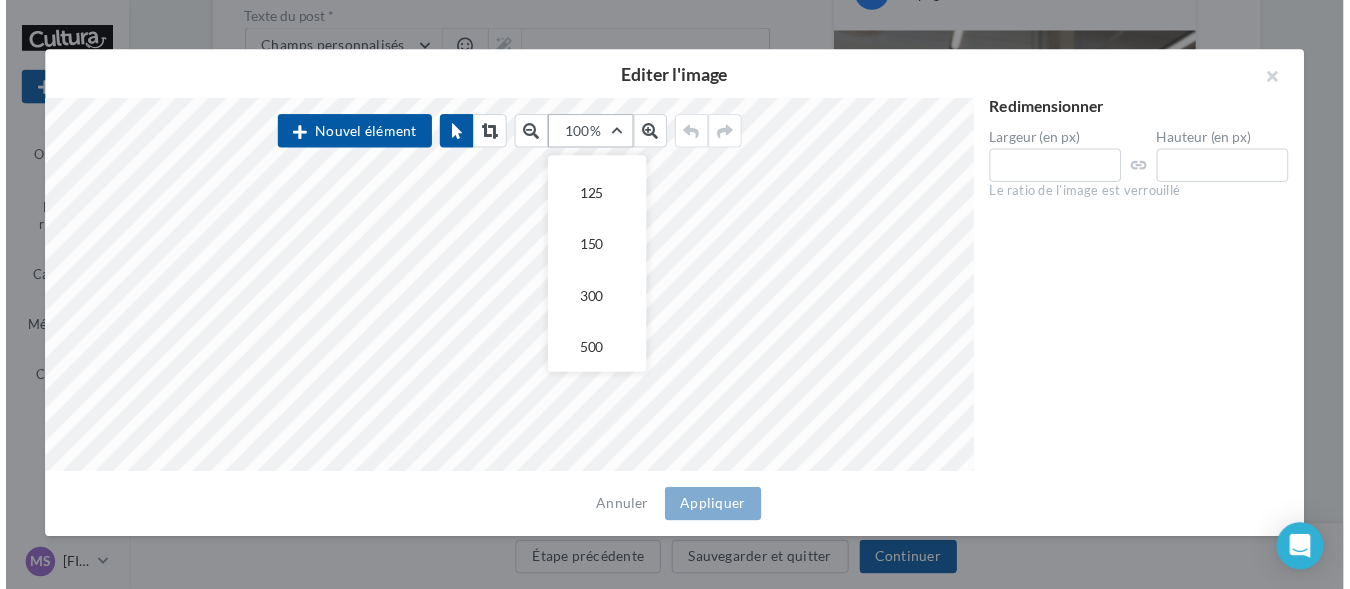 scroll, scrollTop: 300, scrollLeft: 0, axis: vertical 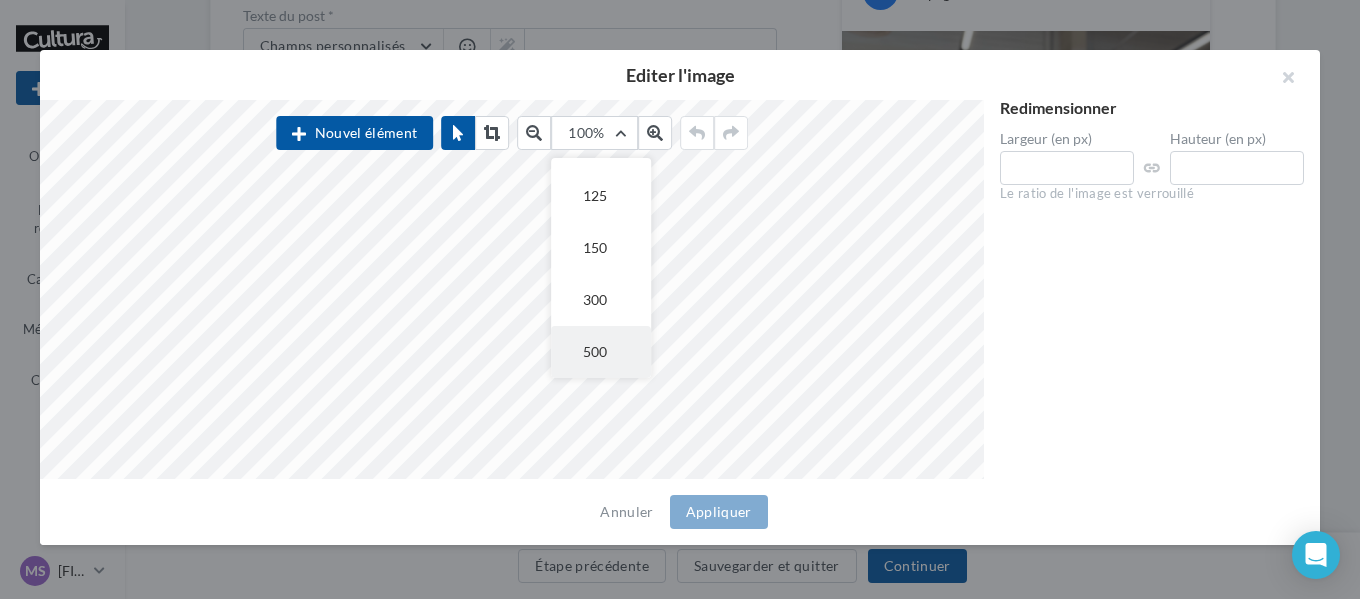 click on "500" at bounding box center (601, 352) 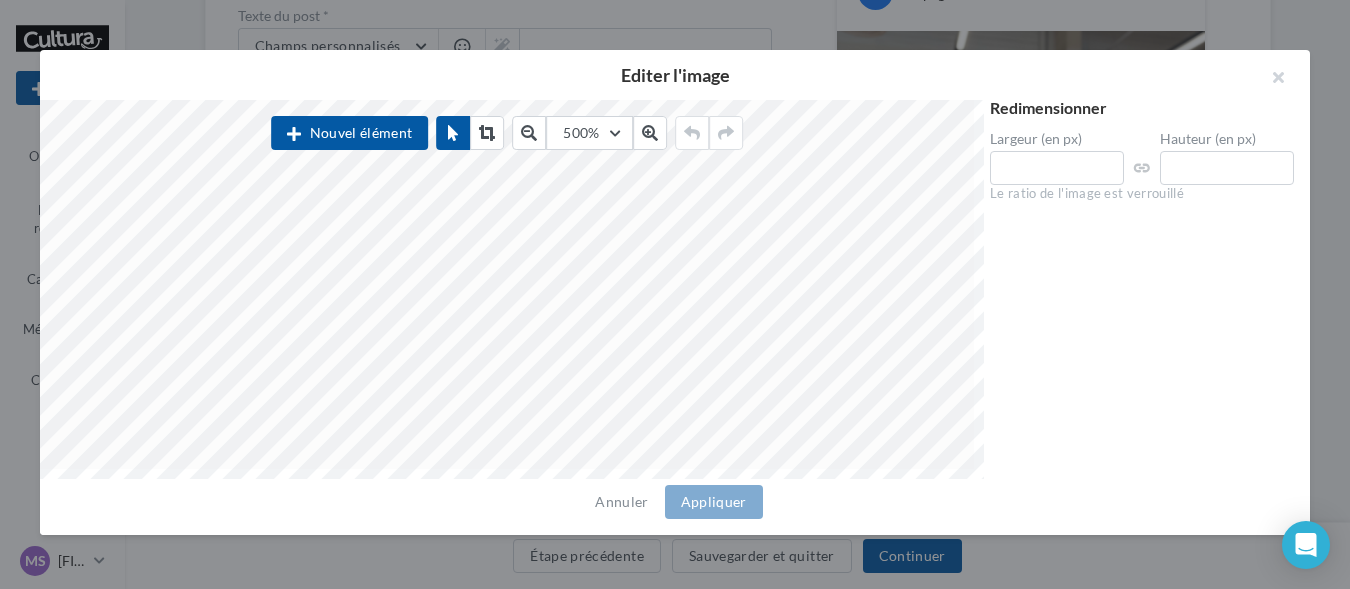 click at bounding box center [675, 294] 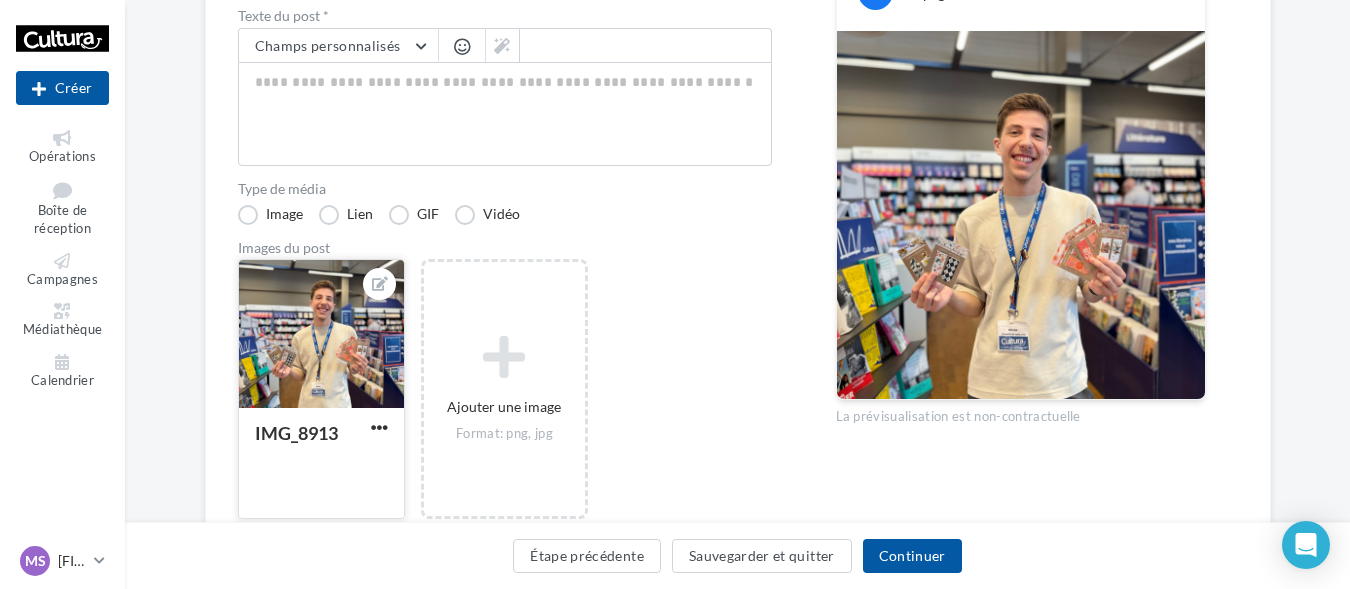 scroll, scrollTop: 0, scrollLeft: 0, axis: both 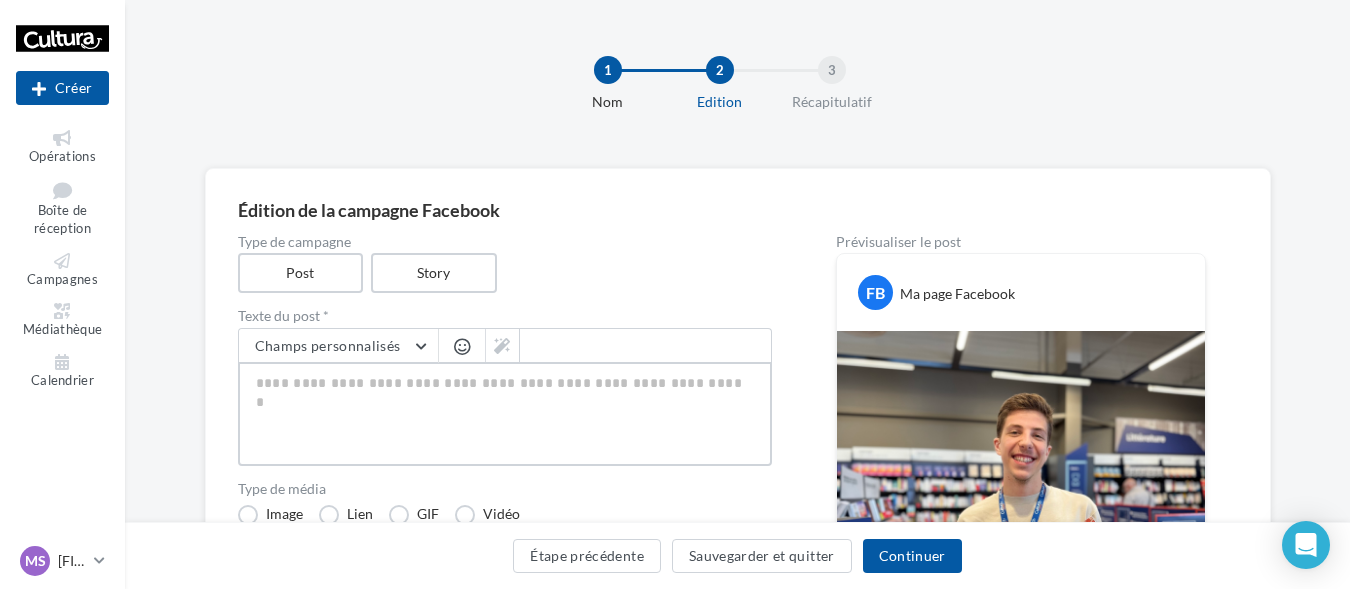 click at bounding box center [505, 414] 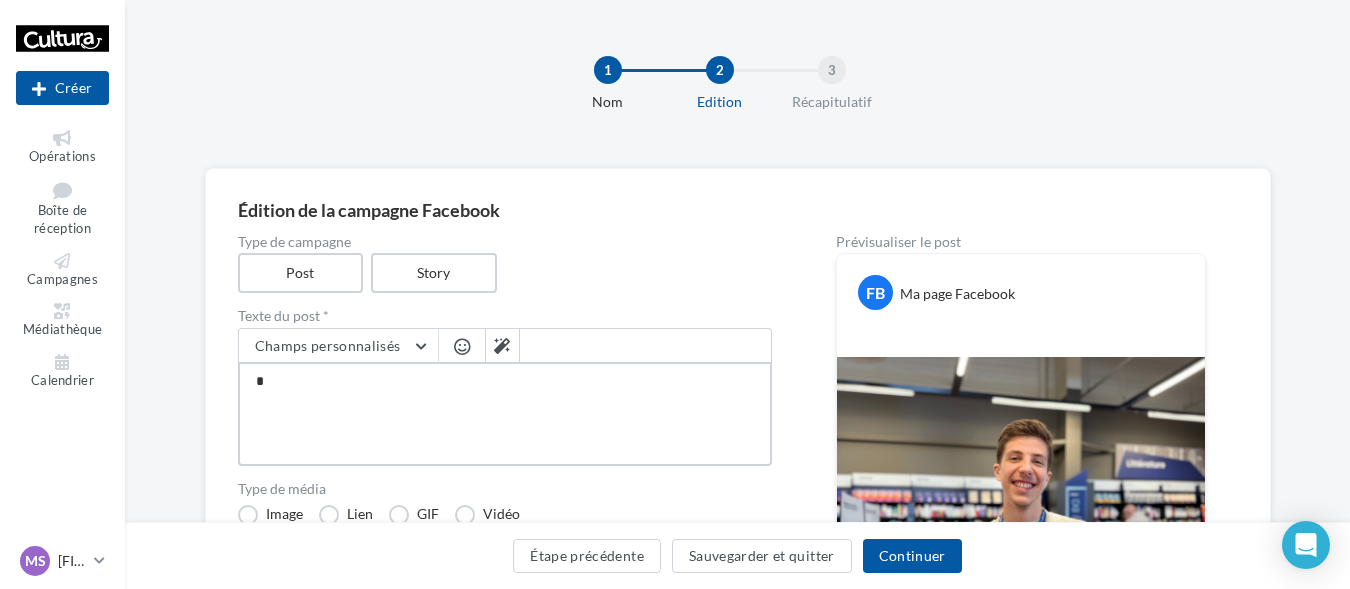 click at bounding box center [505, 414] 